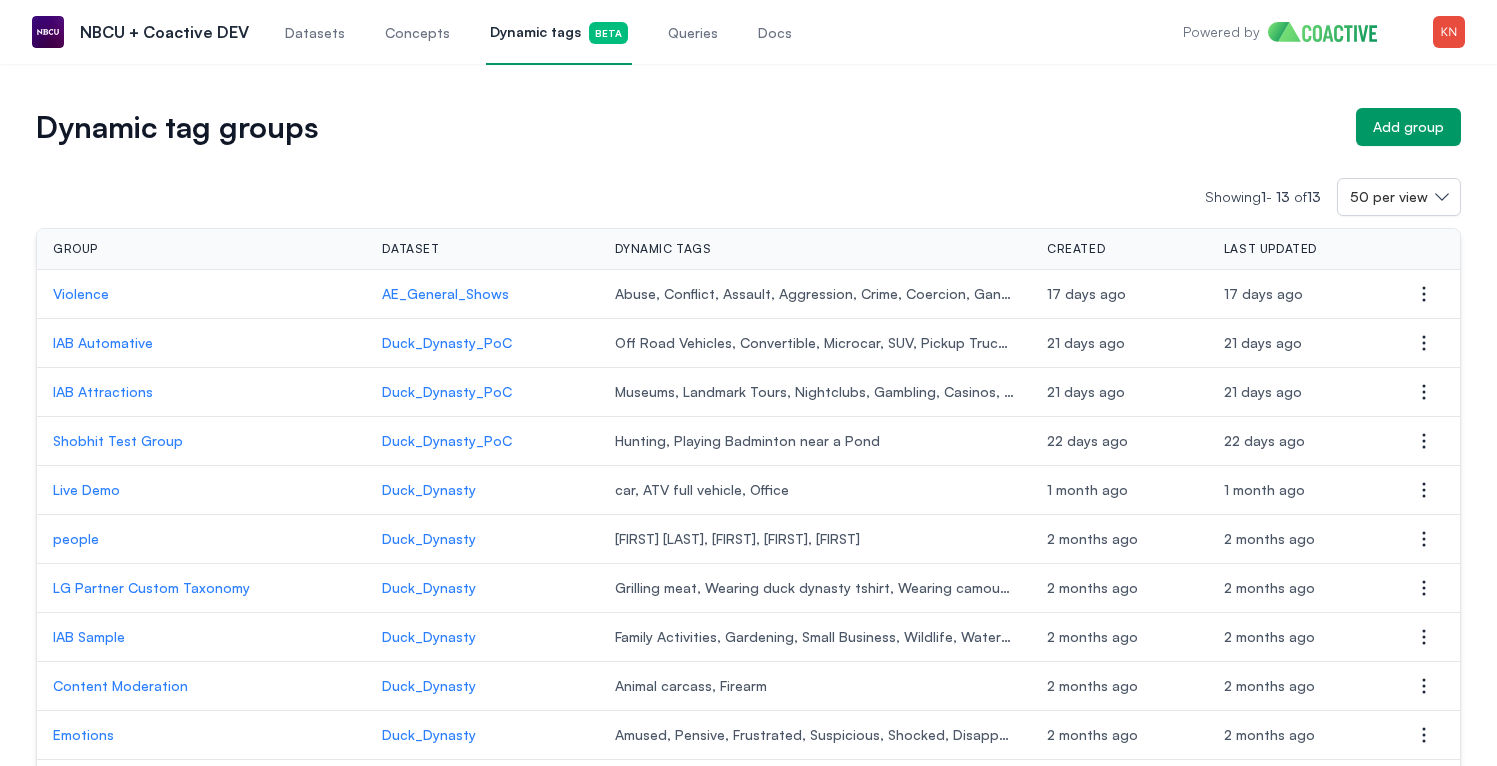 scroll, scrollTop: 0, scrollLeft: 0, axis: both 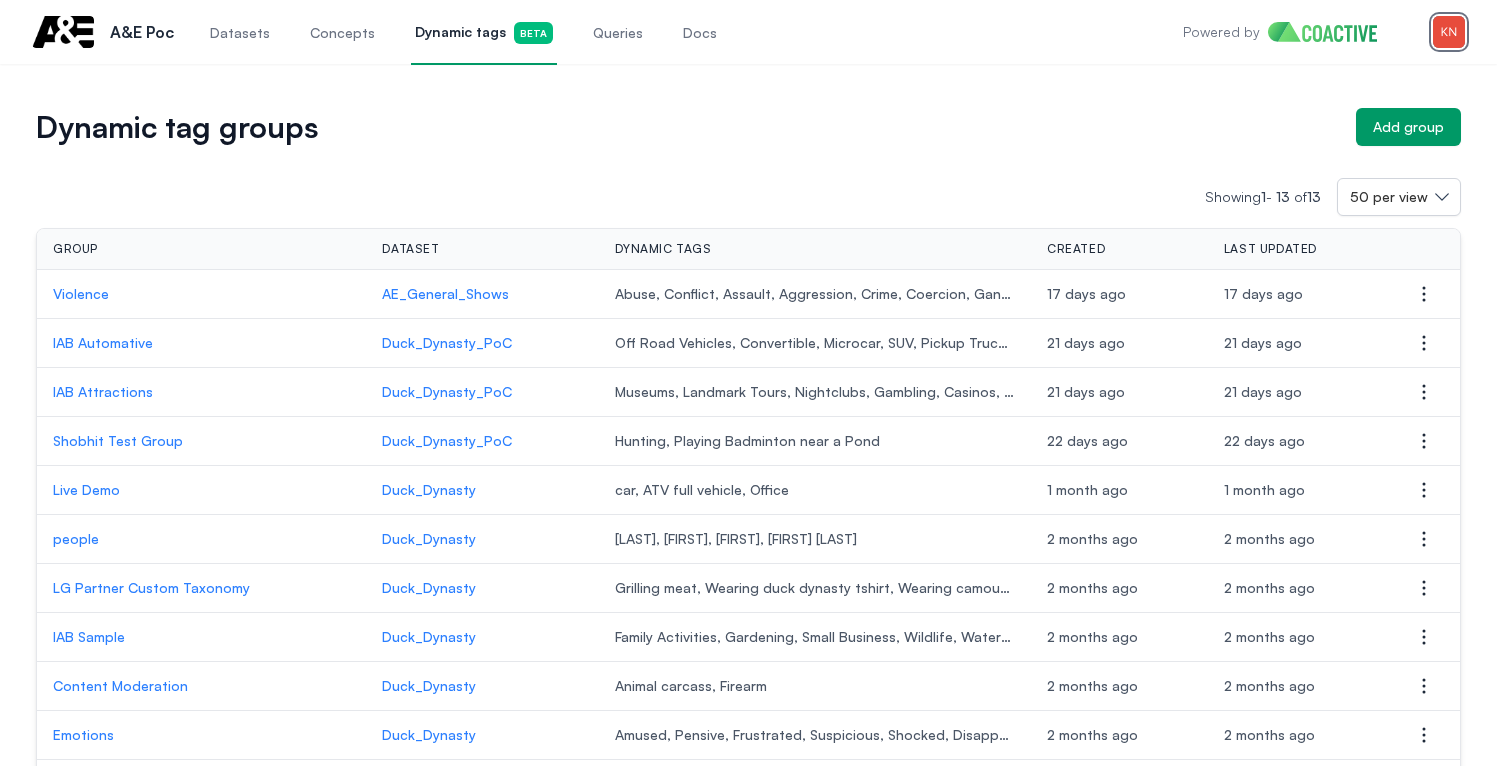click at bounding box center [1449, 32] 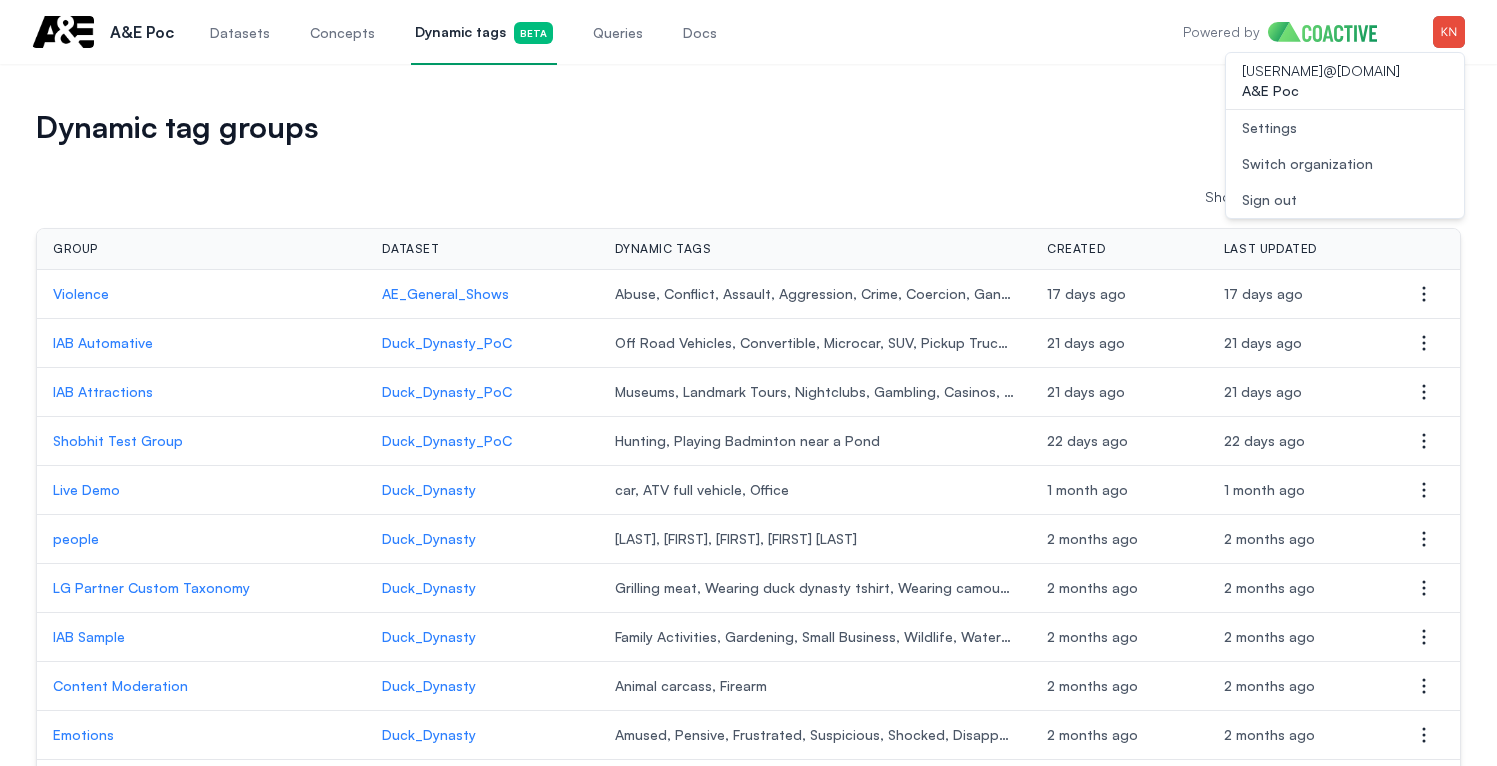 click on "Switch organization" at bounding box center (1307, 164) 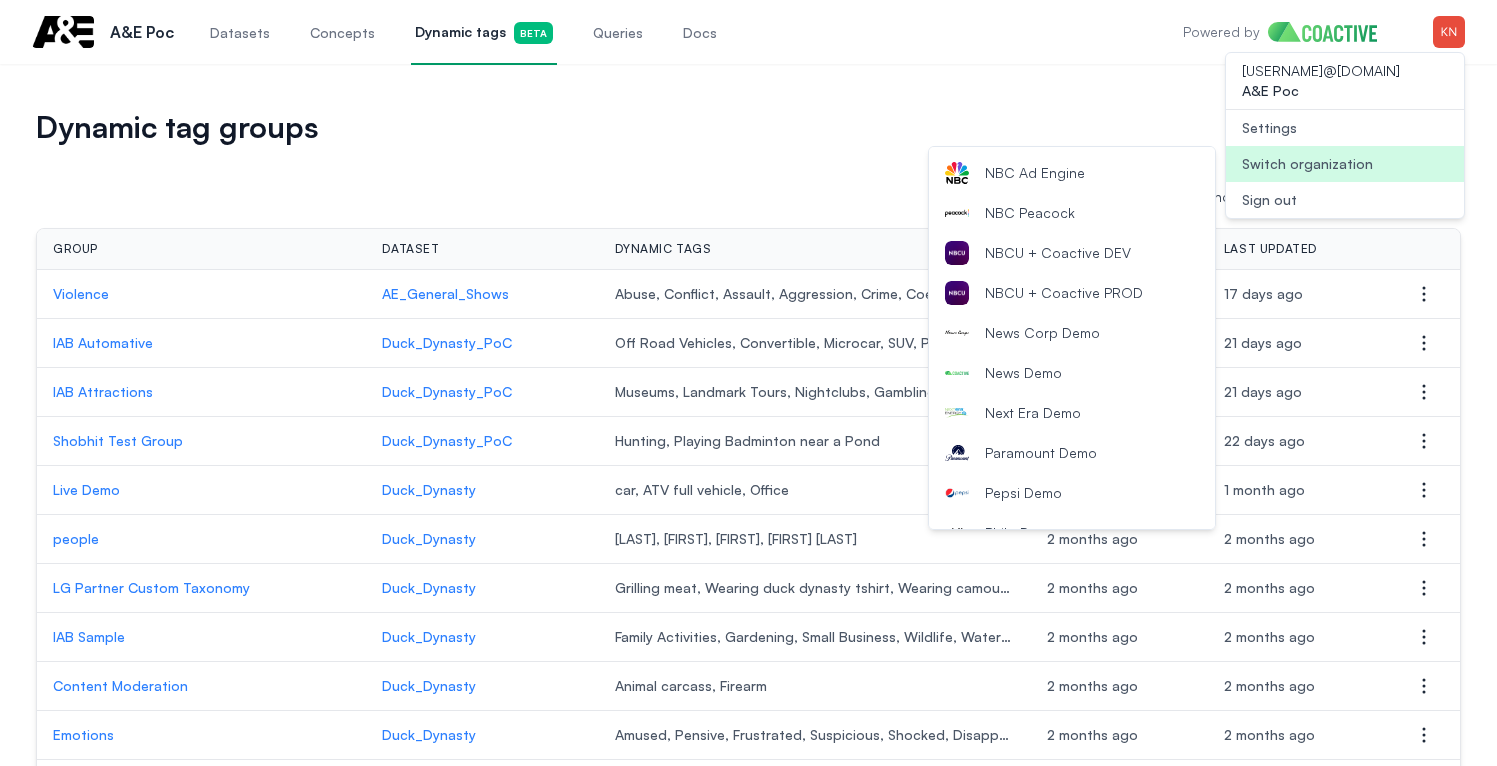 scroll, scrollTop: 1987, scrollLeft: 0, axis: vertical 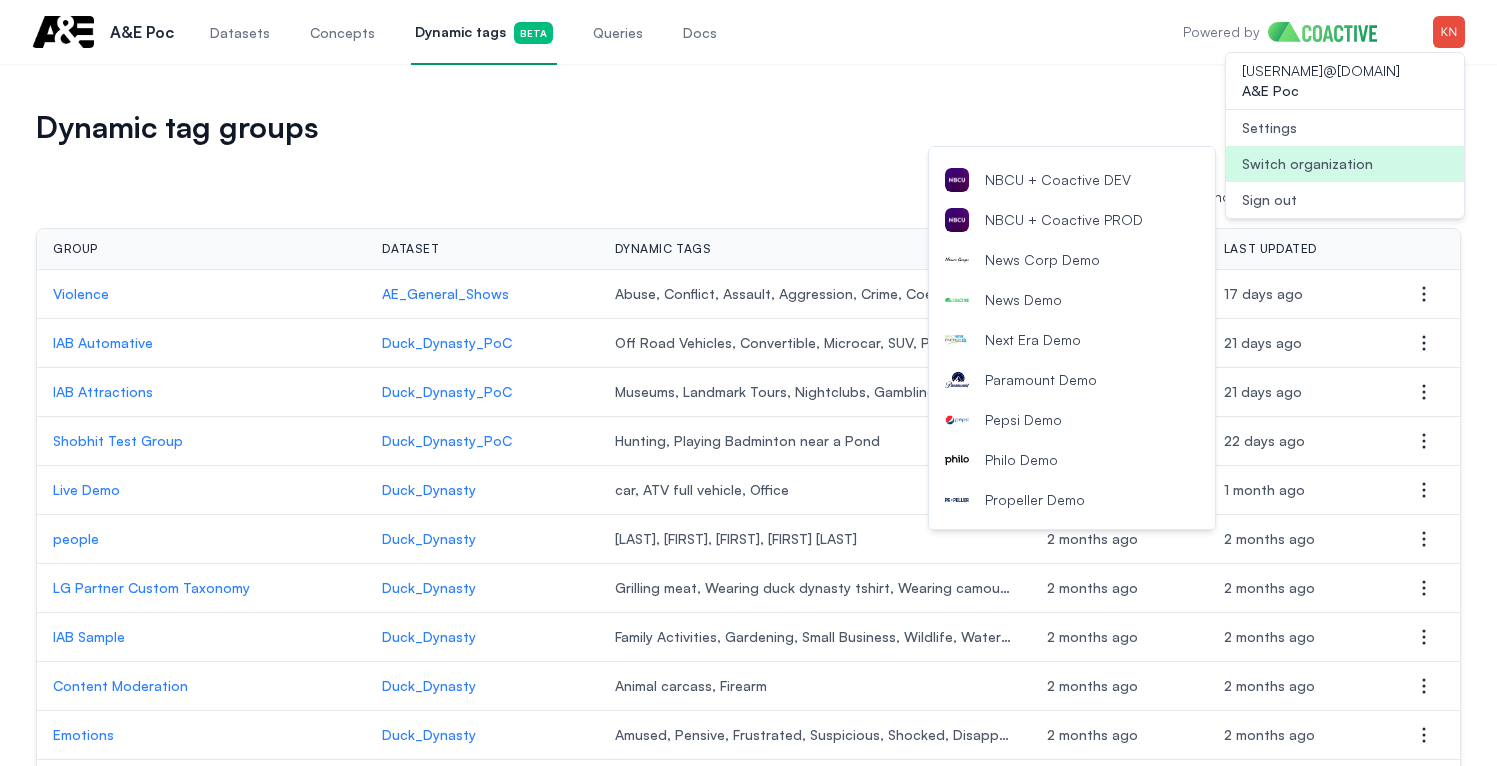 click on "NBCU + Coactive DEV" at bounding box center [1072, 180] 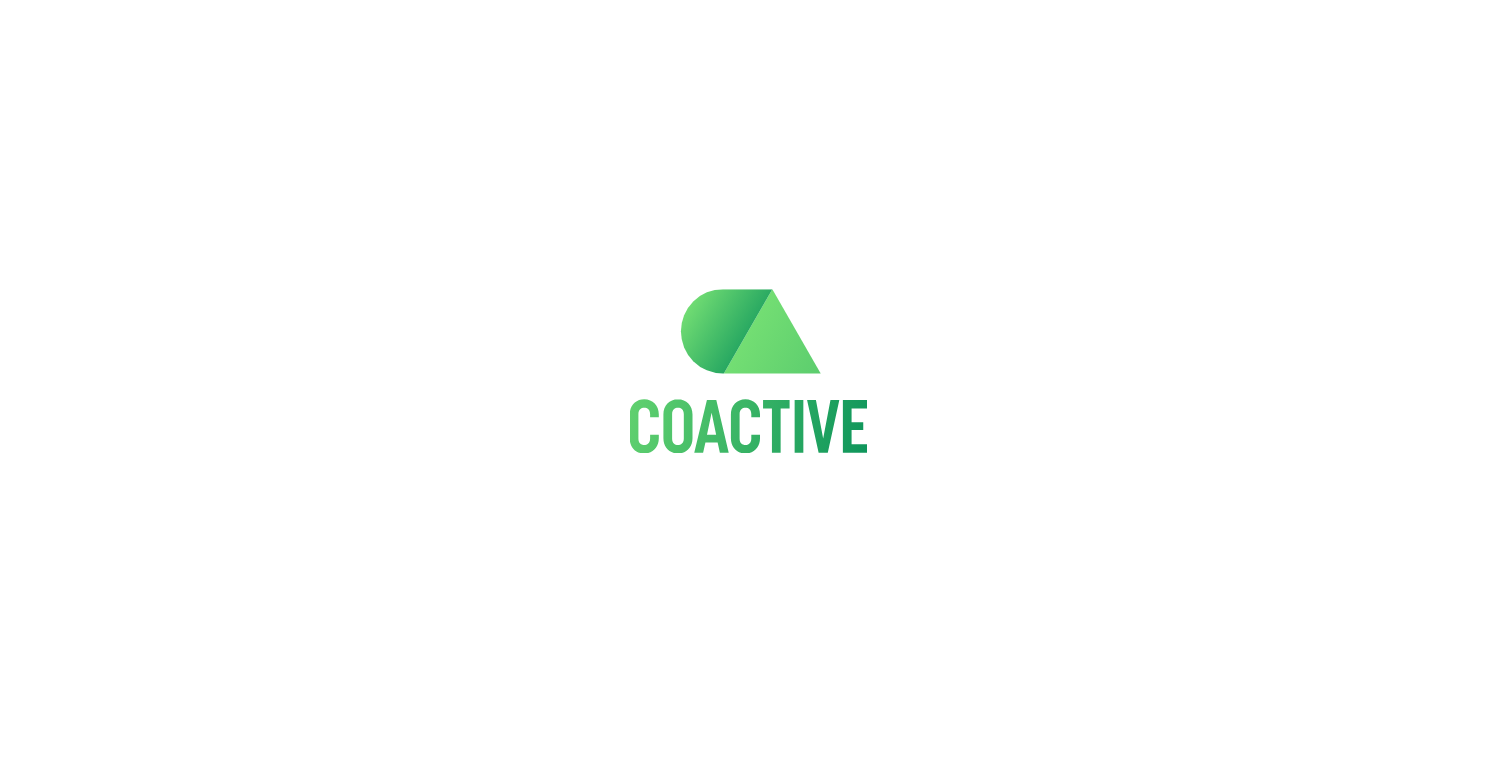 scroll, scrollTop: 0, scrollLeft: 0, axis: both 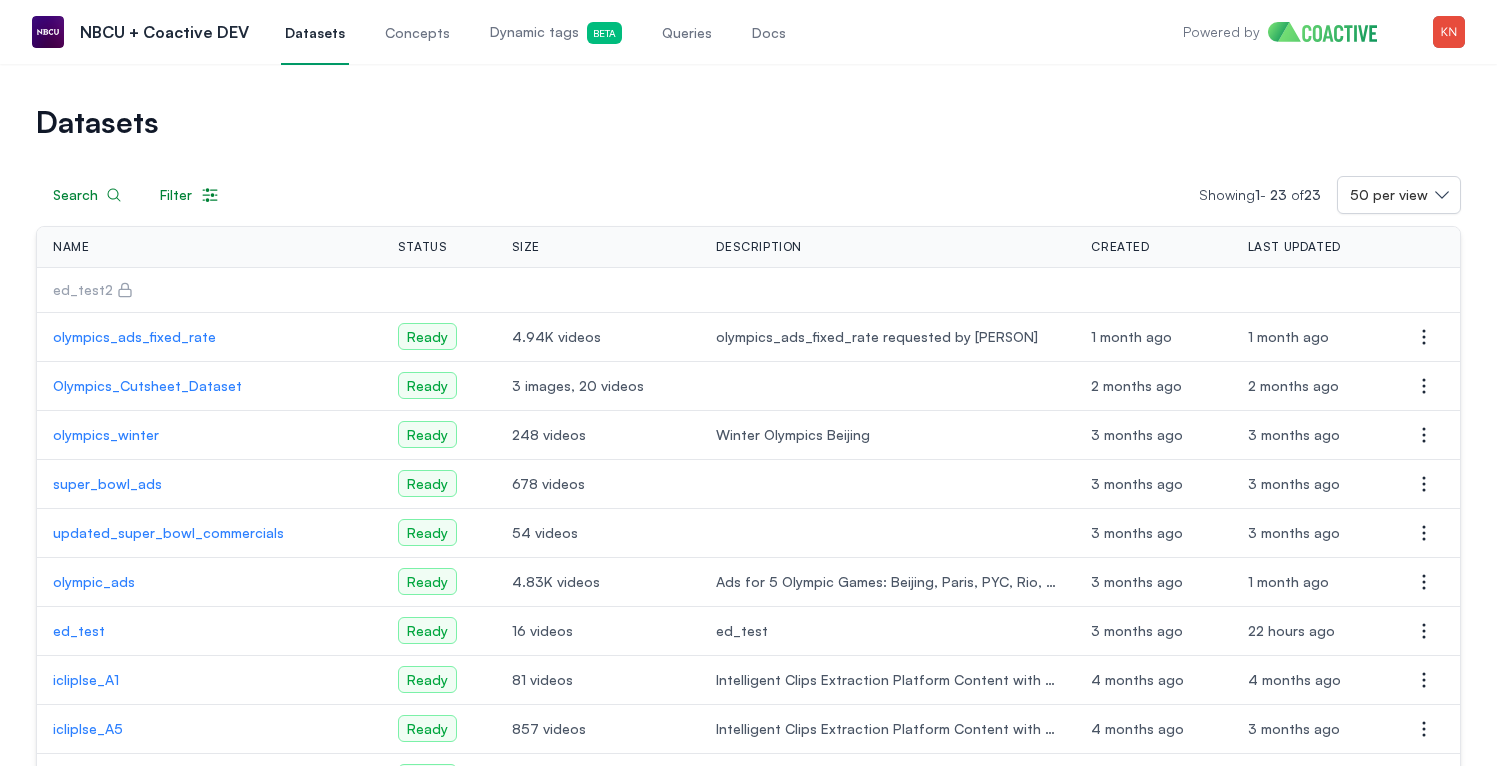 click on "Dynamic tags Beta" at bounding box center (556, 33) 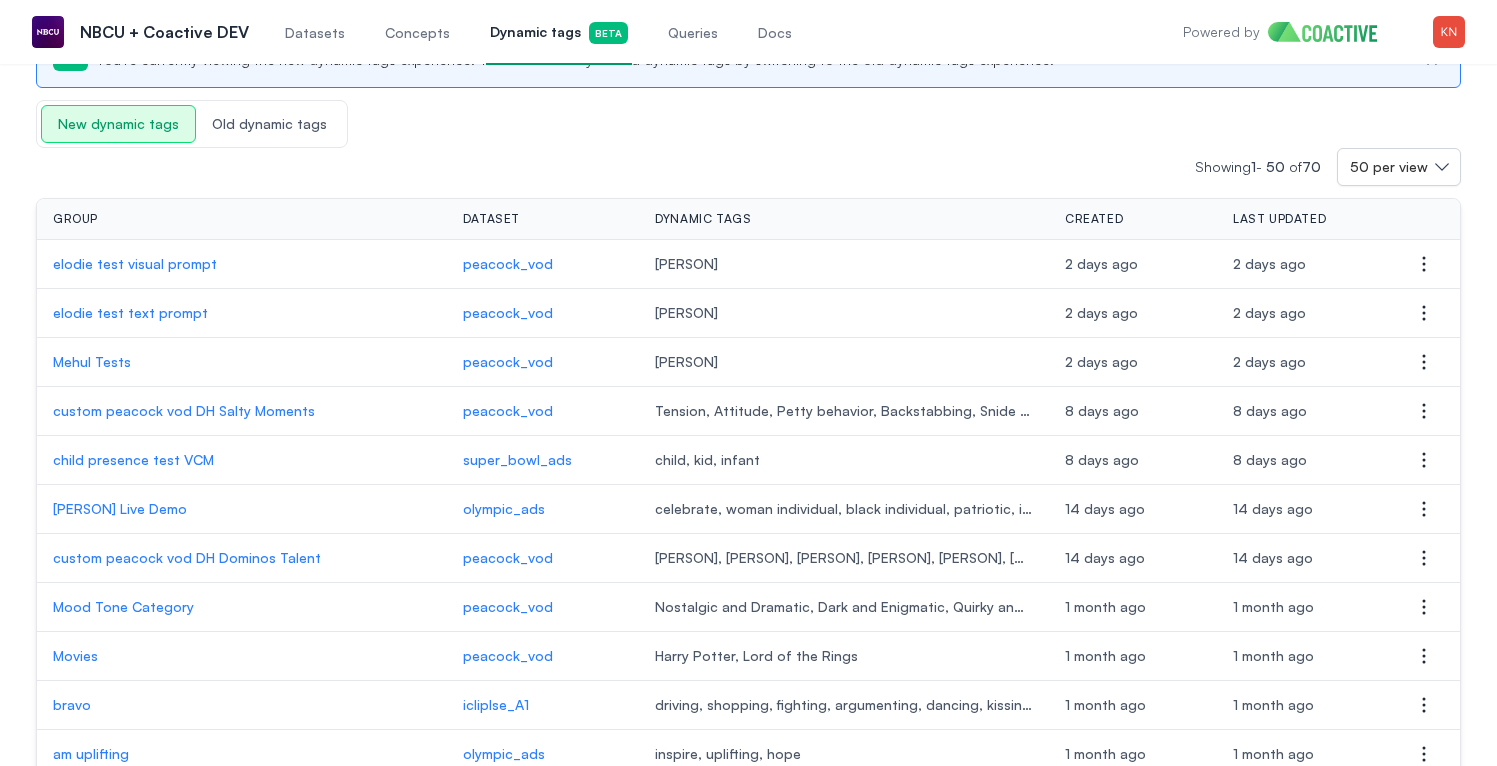scroll, scrollTop: 124, scrollLeft: 0, axis: vertical 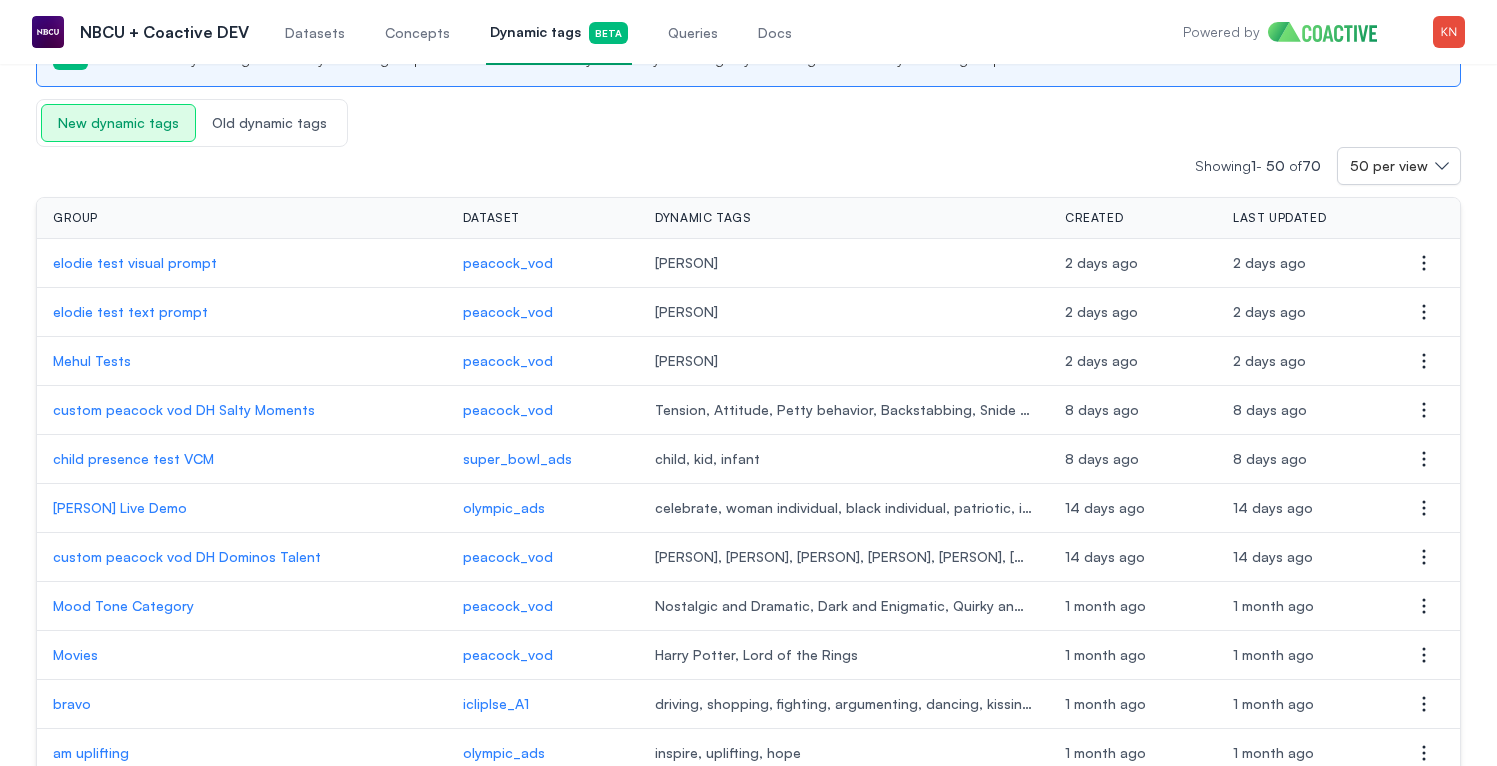 click on "custom peacock vod DH Salty Moments" at bounding box center [242, 410] 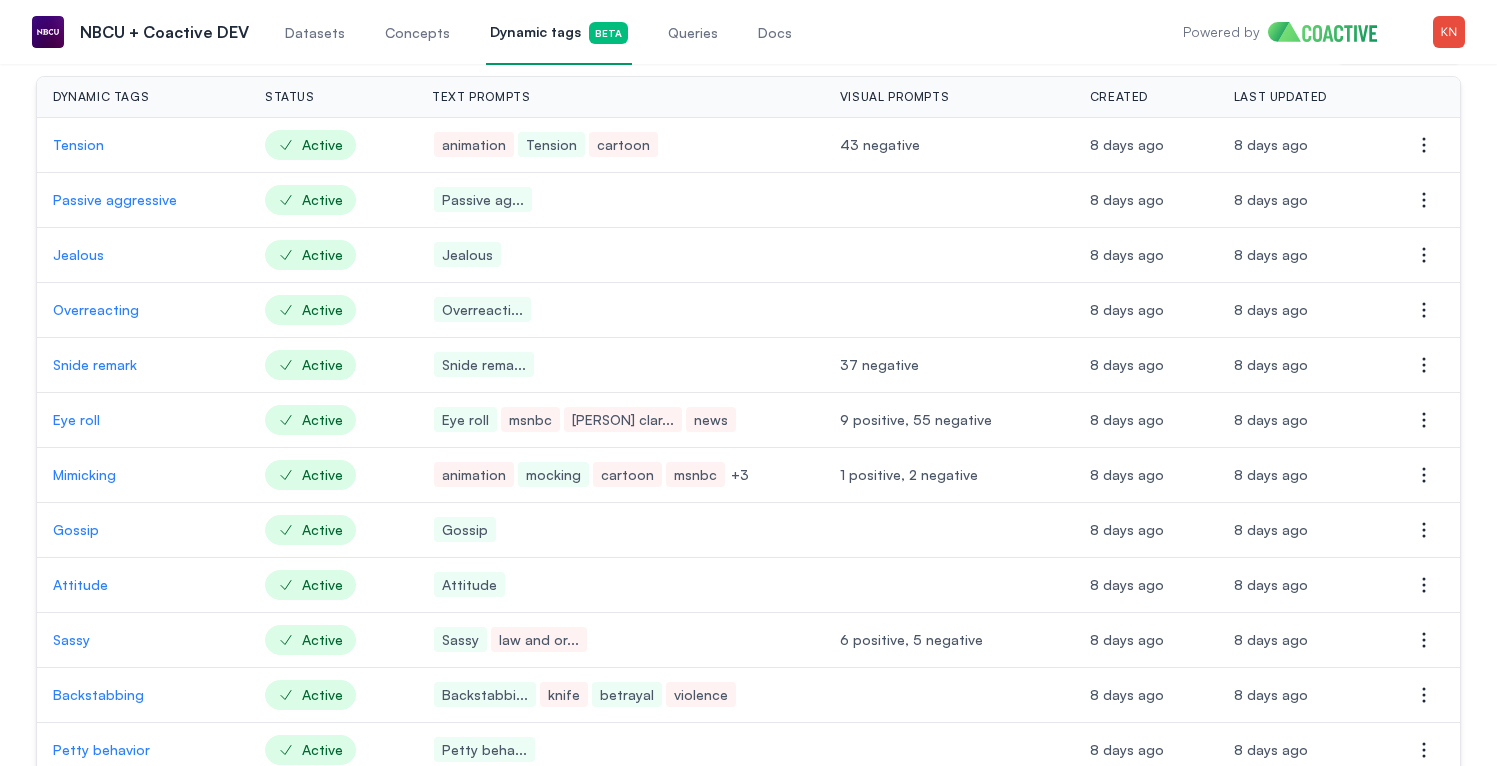 scroll, scrollTop: 188, scrollLeft: 0, axis: vertical 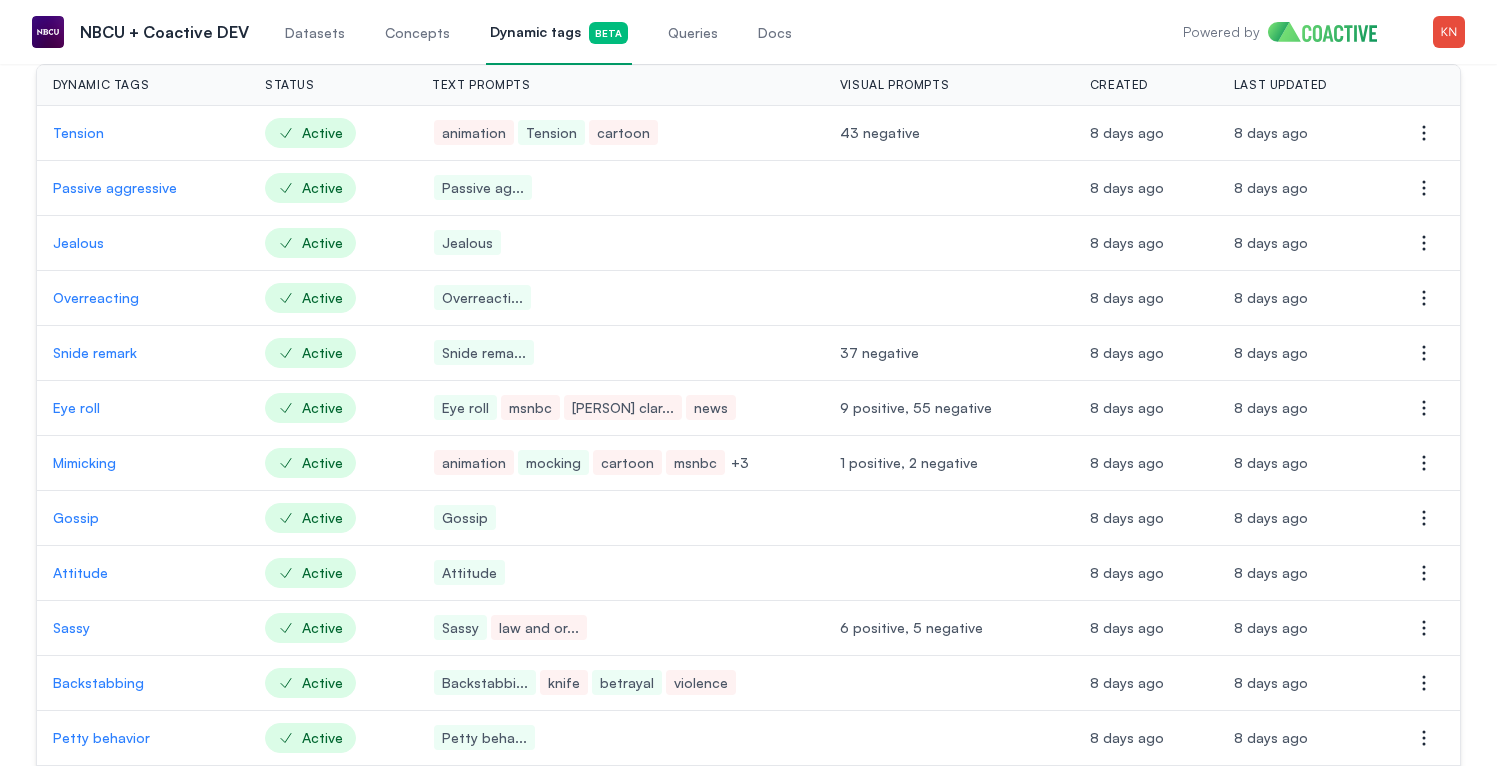 click on "Overreacting" at bounding box center [143, 298] 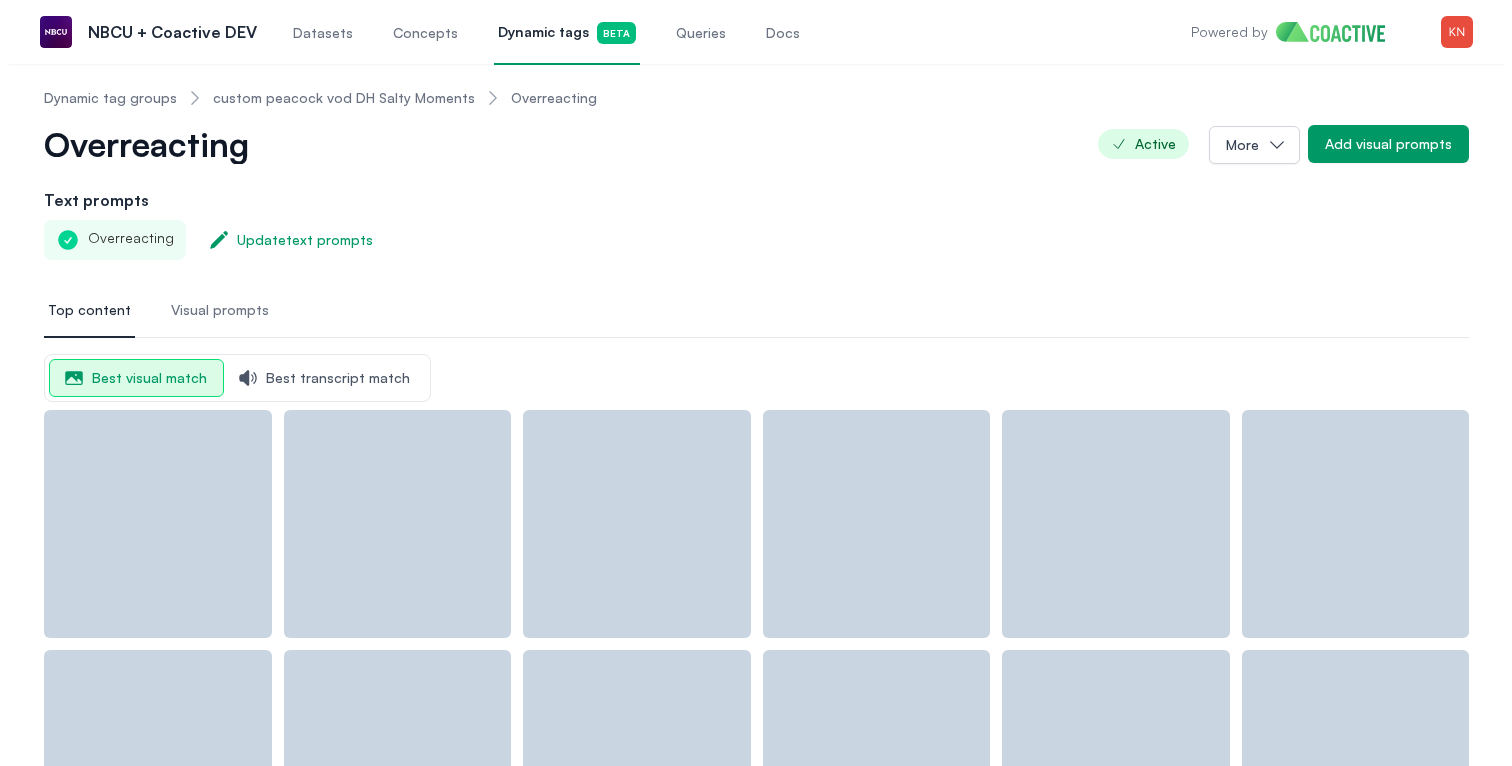 scroll, scrollTop: 0, scrollLeft: 0, axis: both 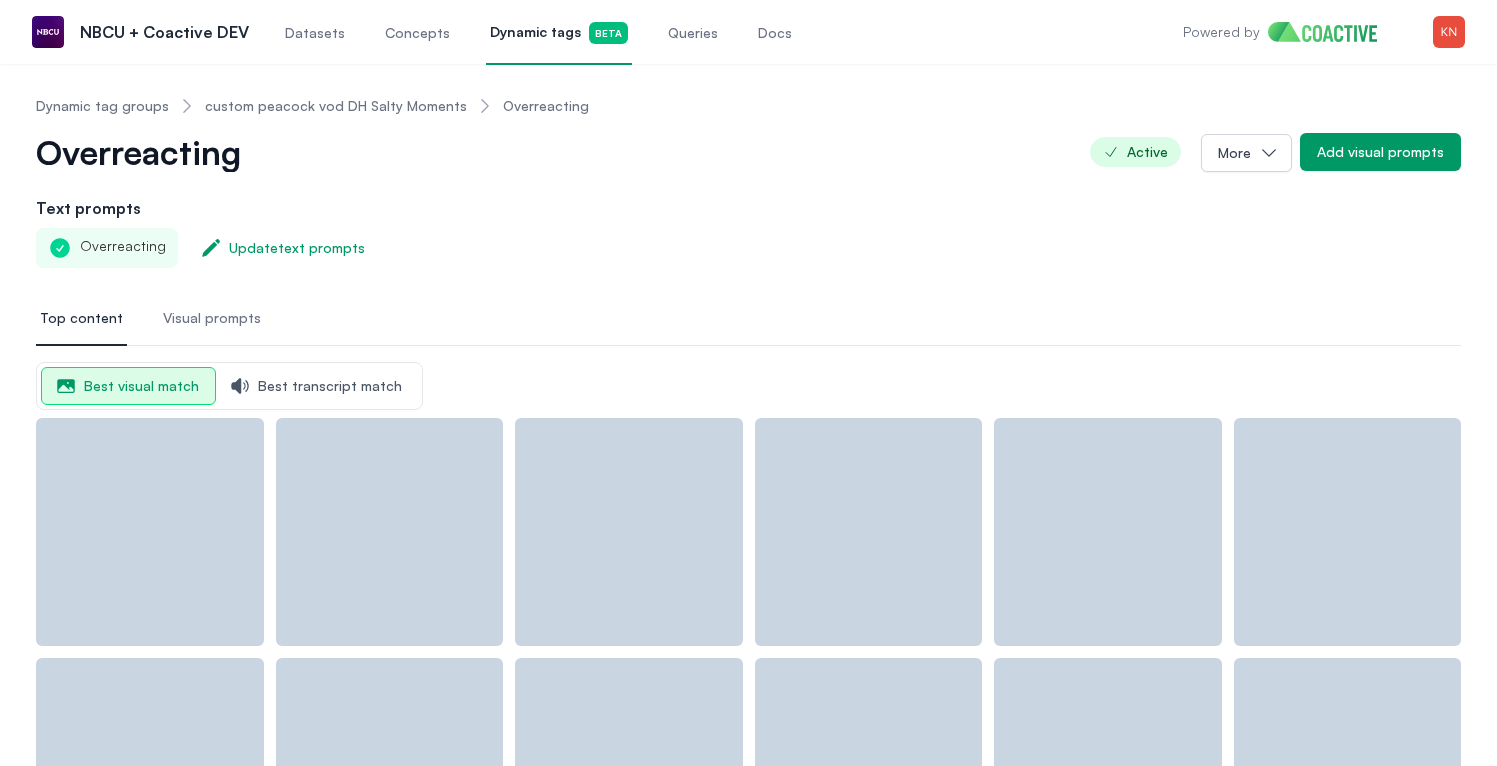 click on "Best transcript match" at bounding box center (317, 386) 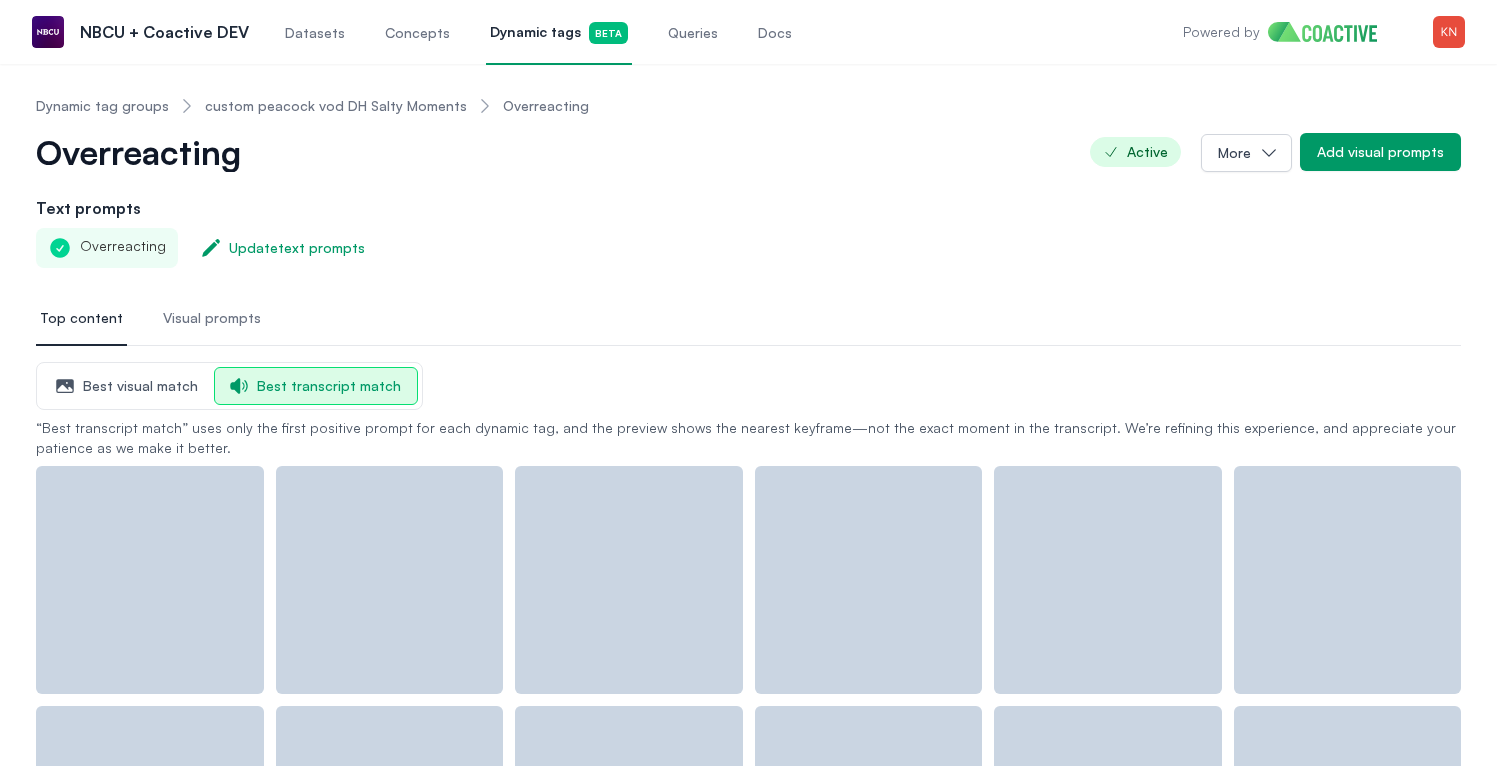 click on "Best visual match" at bounding box center [127, 386] 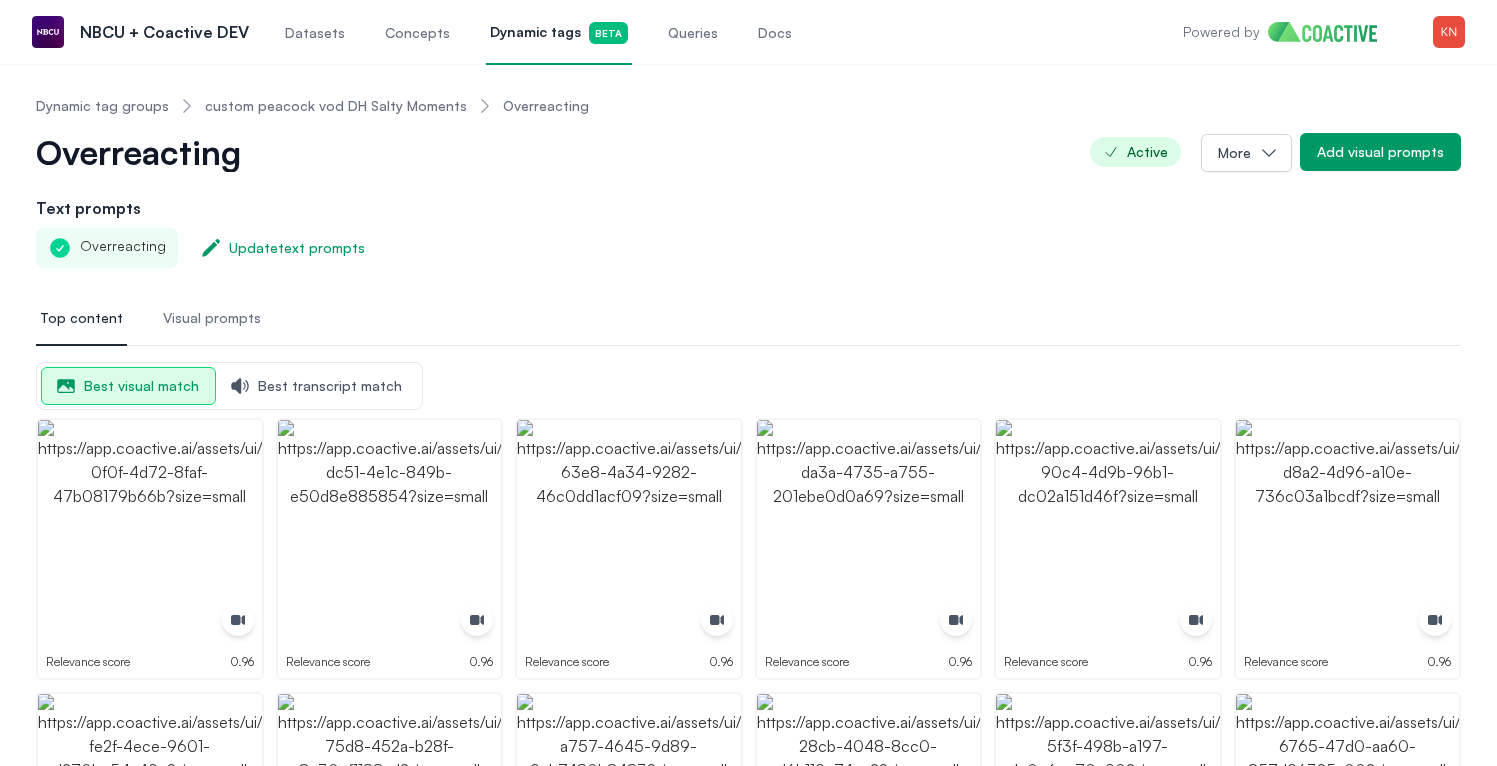 click on "Queries" at bounding box center (693, 33) 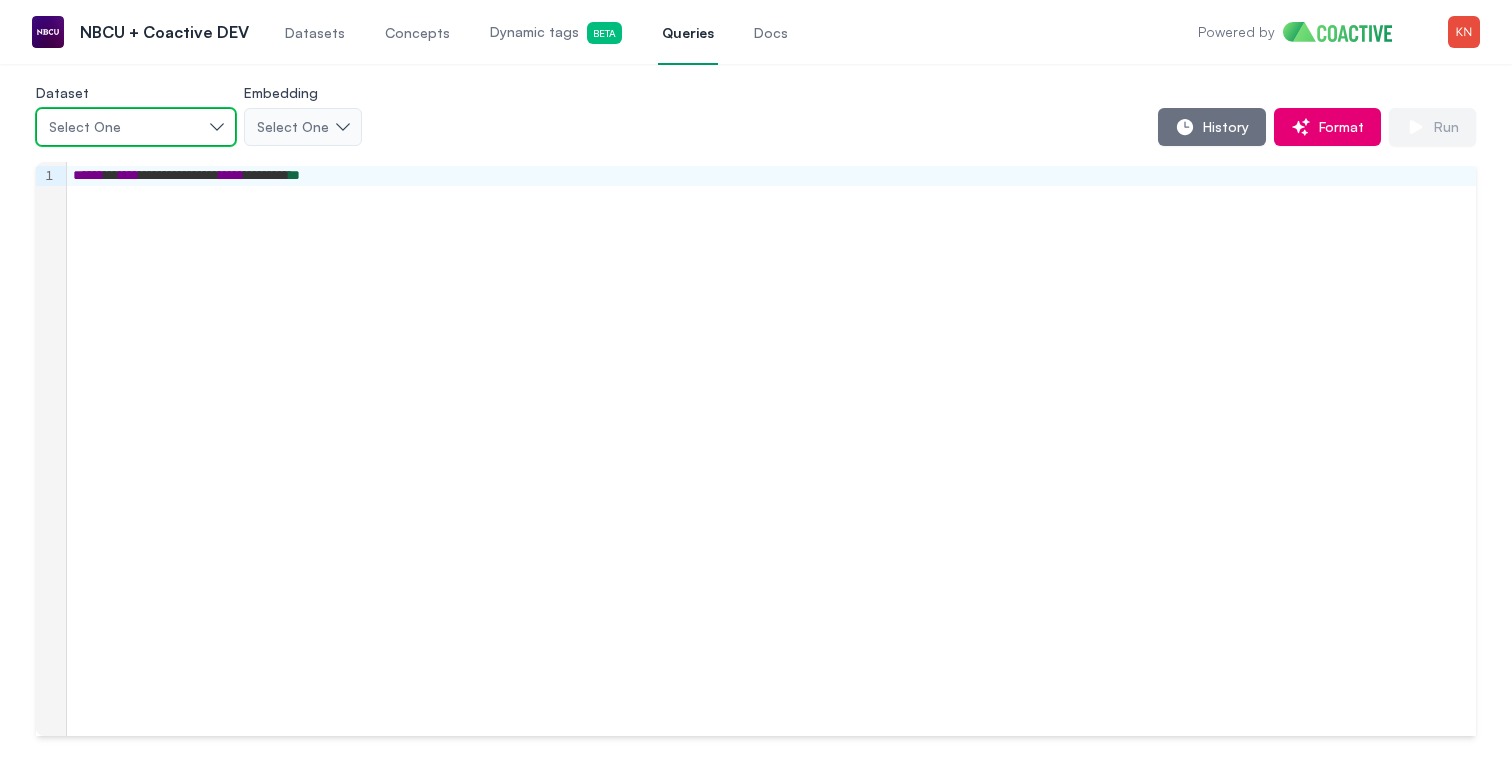 click on "Select One" at bounding box center (136, 127) 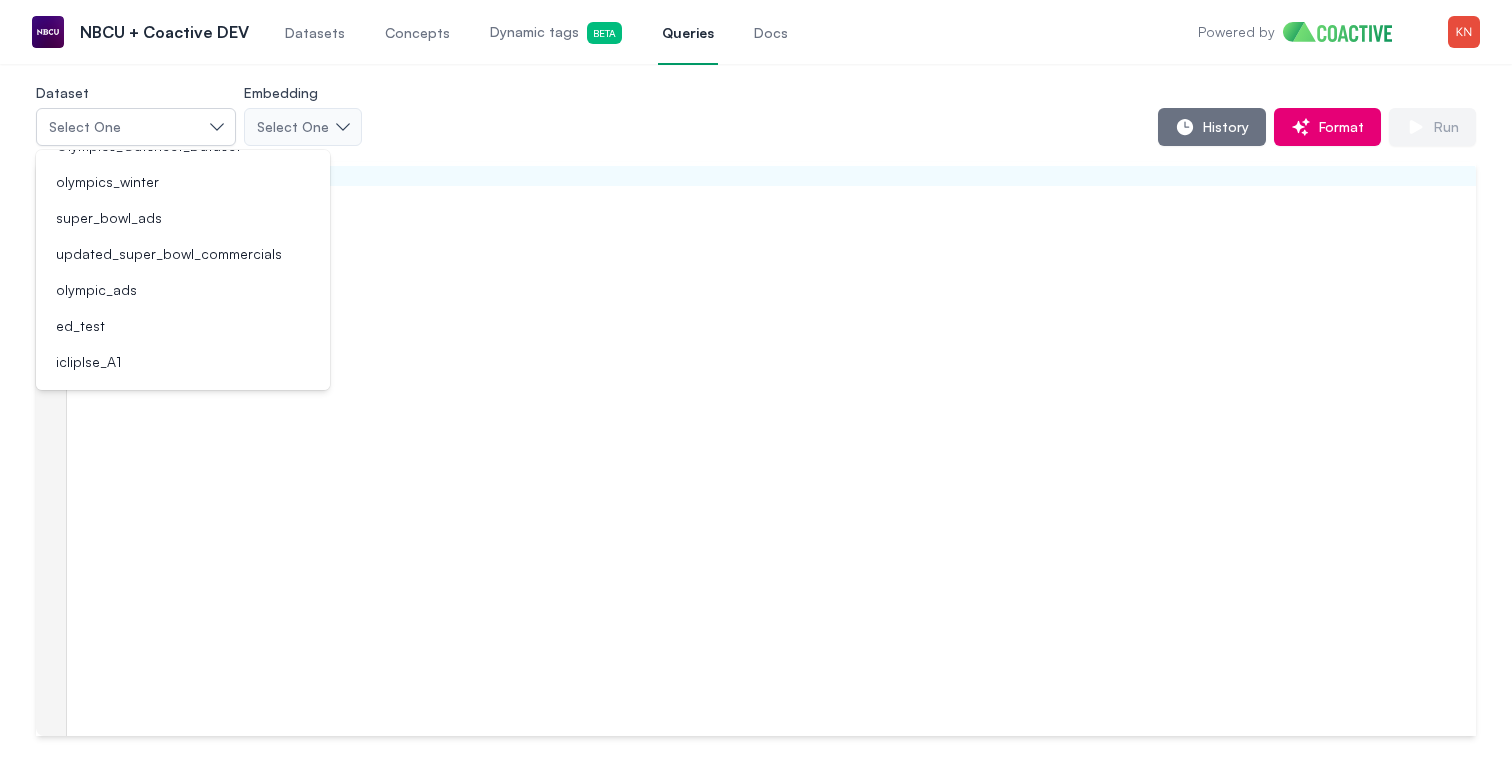 scroll, scrollTop: 0, scrollLeft: 0, axis: both 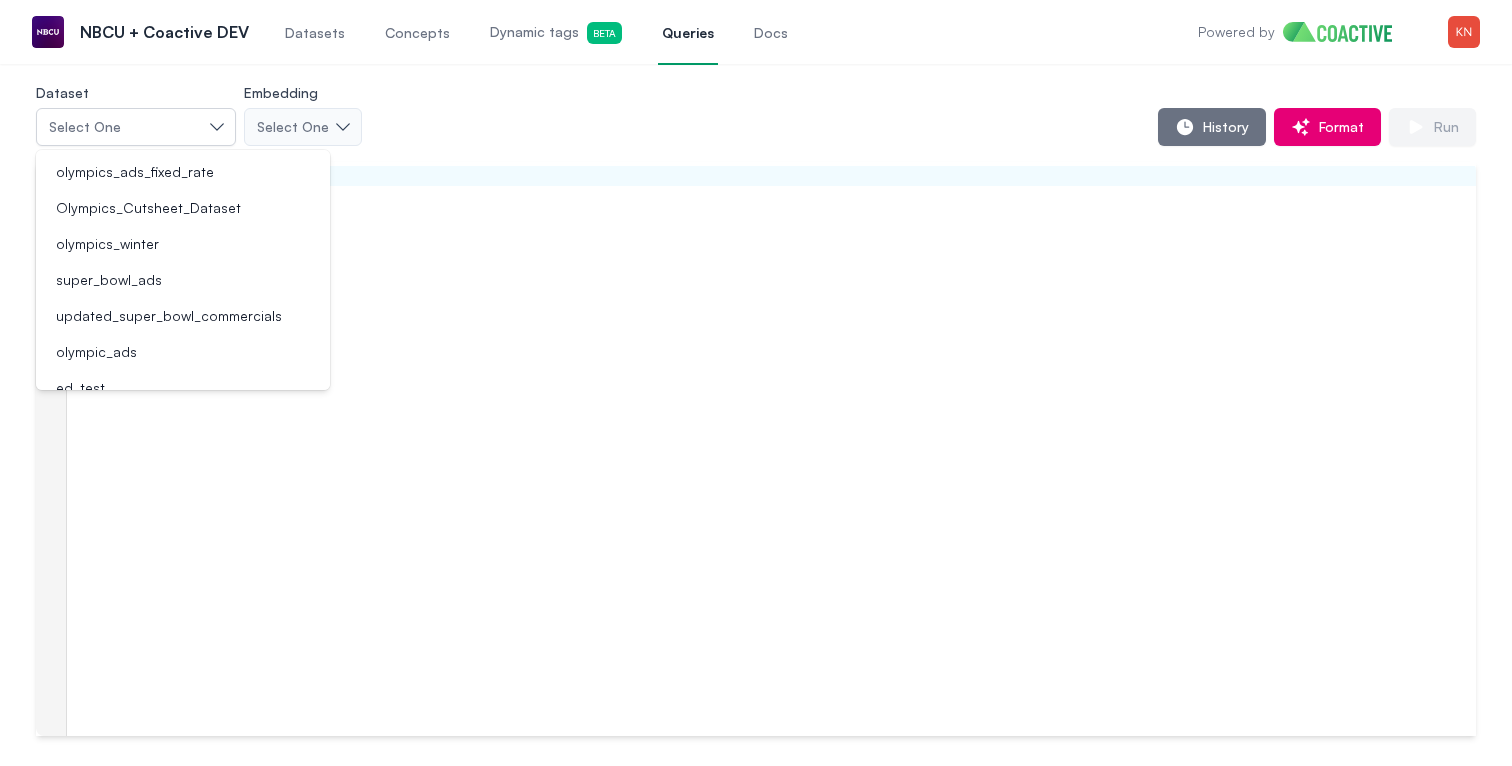 click on "Dataset Select One olympics_ads_fixed_rate Olympics_Cutsheet_Dataset olympics_winter super_bowl_ads updated_super_bowl_commercials olympic_ads ed_test icliplse_A1 icliplse_A5 Taxonomy_2_testkit peacock_vod Project_Luna todayshow_olympics 2024_Paris_Primtime_Olympics_New real_housewives_of_beverlyhills peacock_shortform Super_Bowl_Commercials Jimmy_Fallon Fandango SNL_episodes SNL_clips 2024_Paris_Primetime_Olympics Embedding Select One History Format Run" at bounding box center [756, 113] 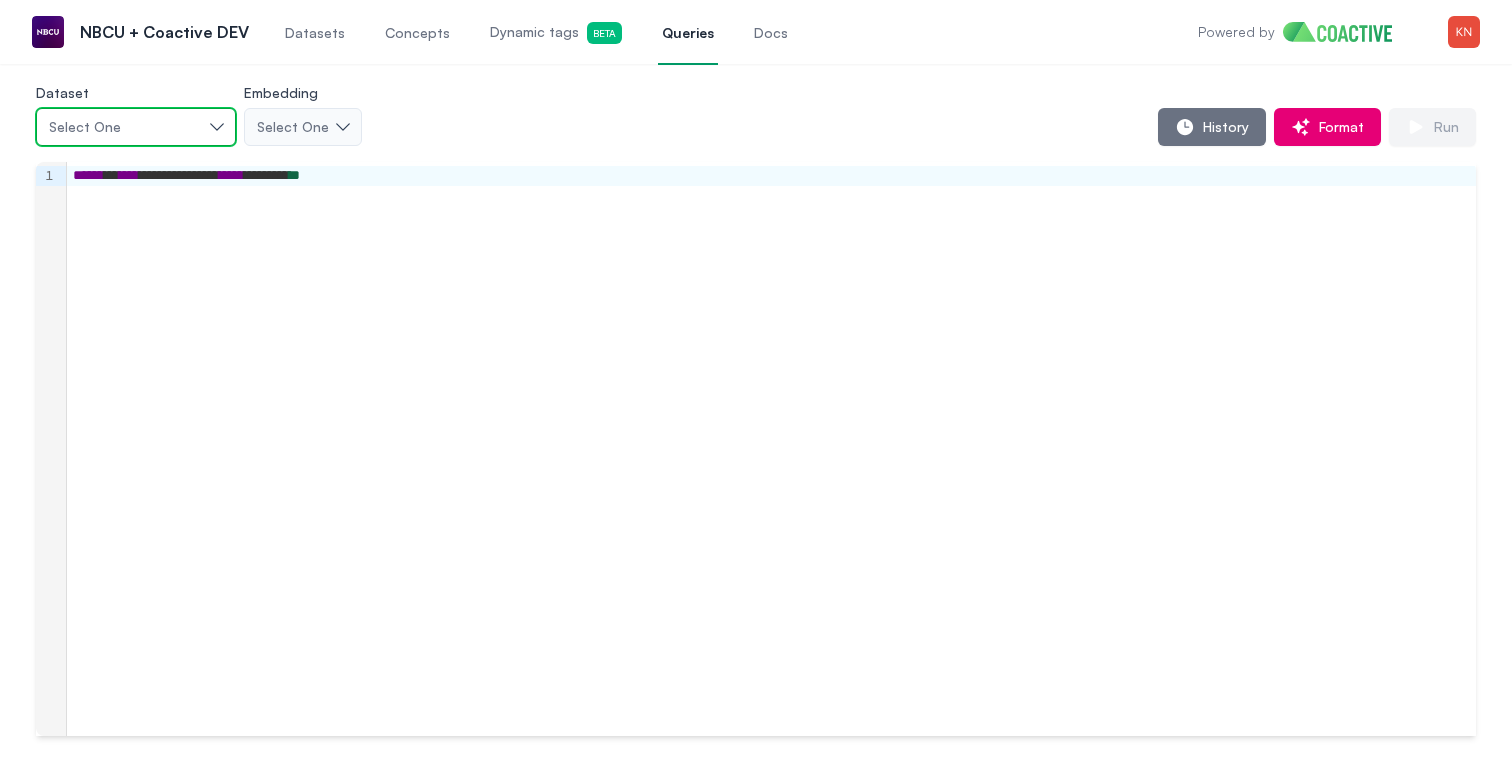 click on "Select One" at bounding box center [136, 127] 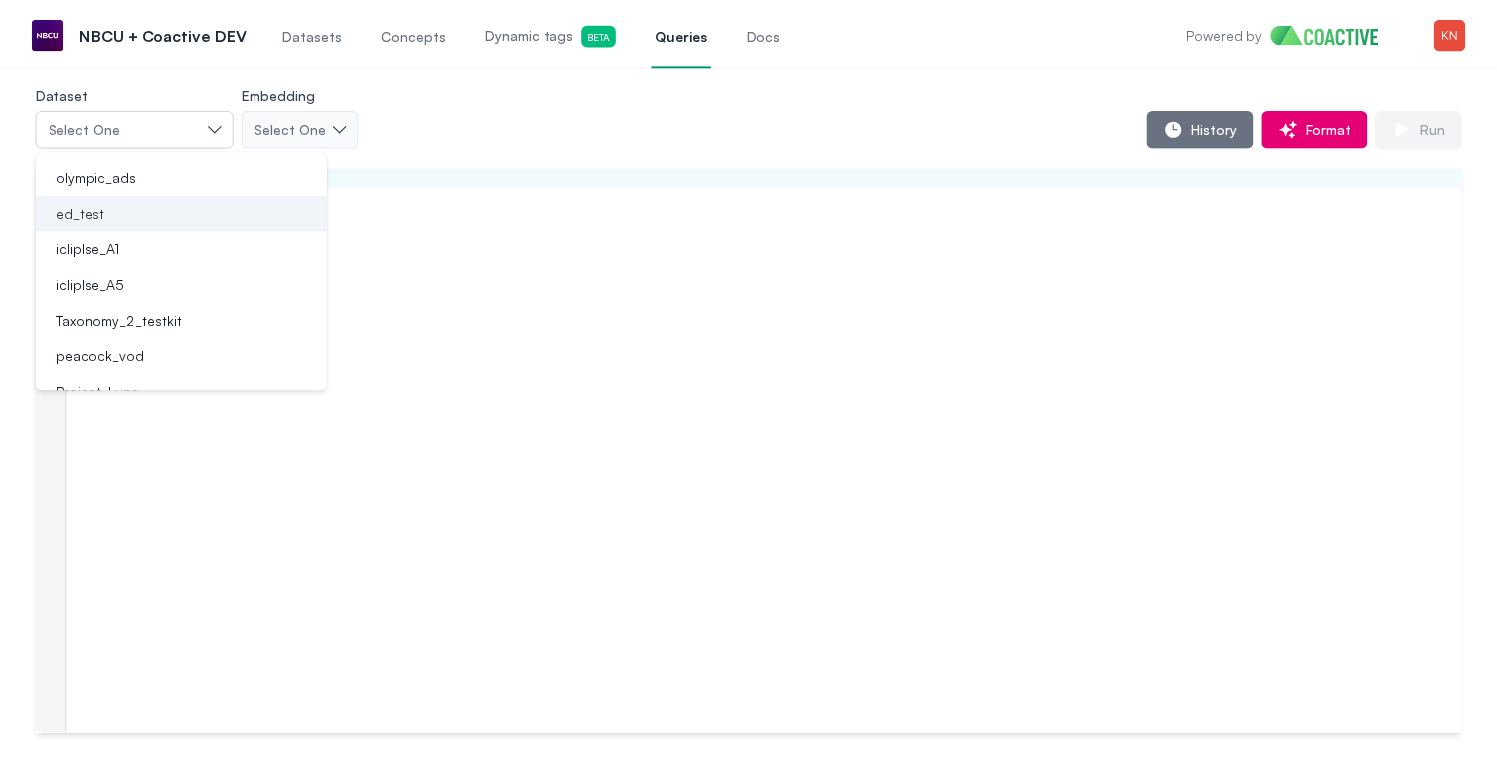 scroll, scrollTop: 192, scrollLeft: 0, axis: vertical 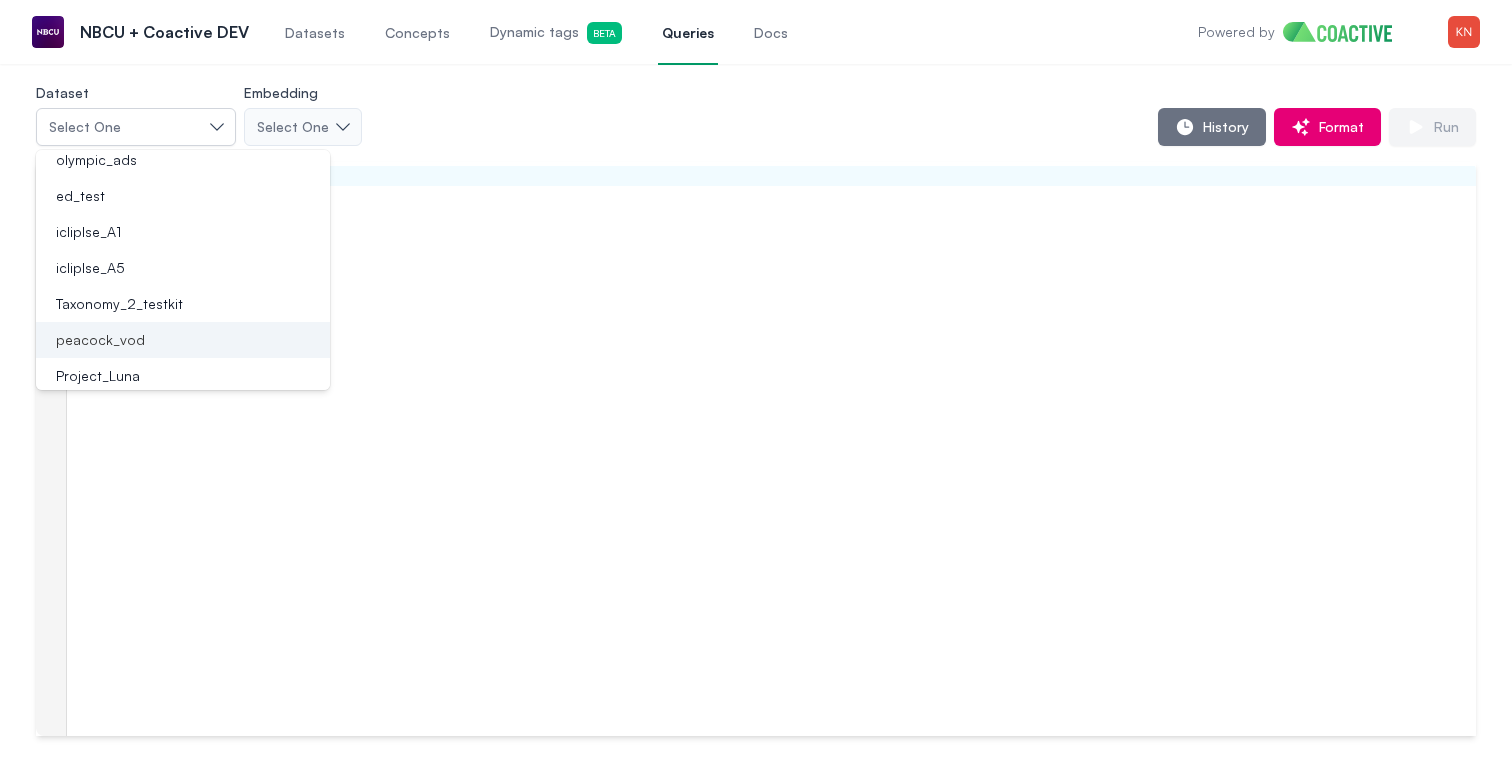 click on "peacock_vod" at bounding box center [171, 340] 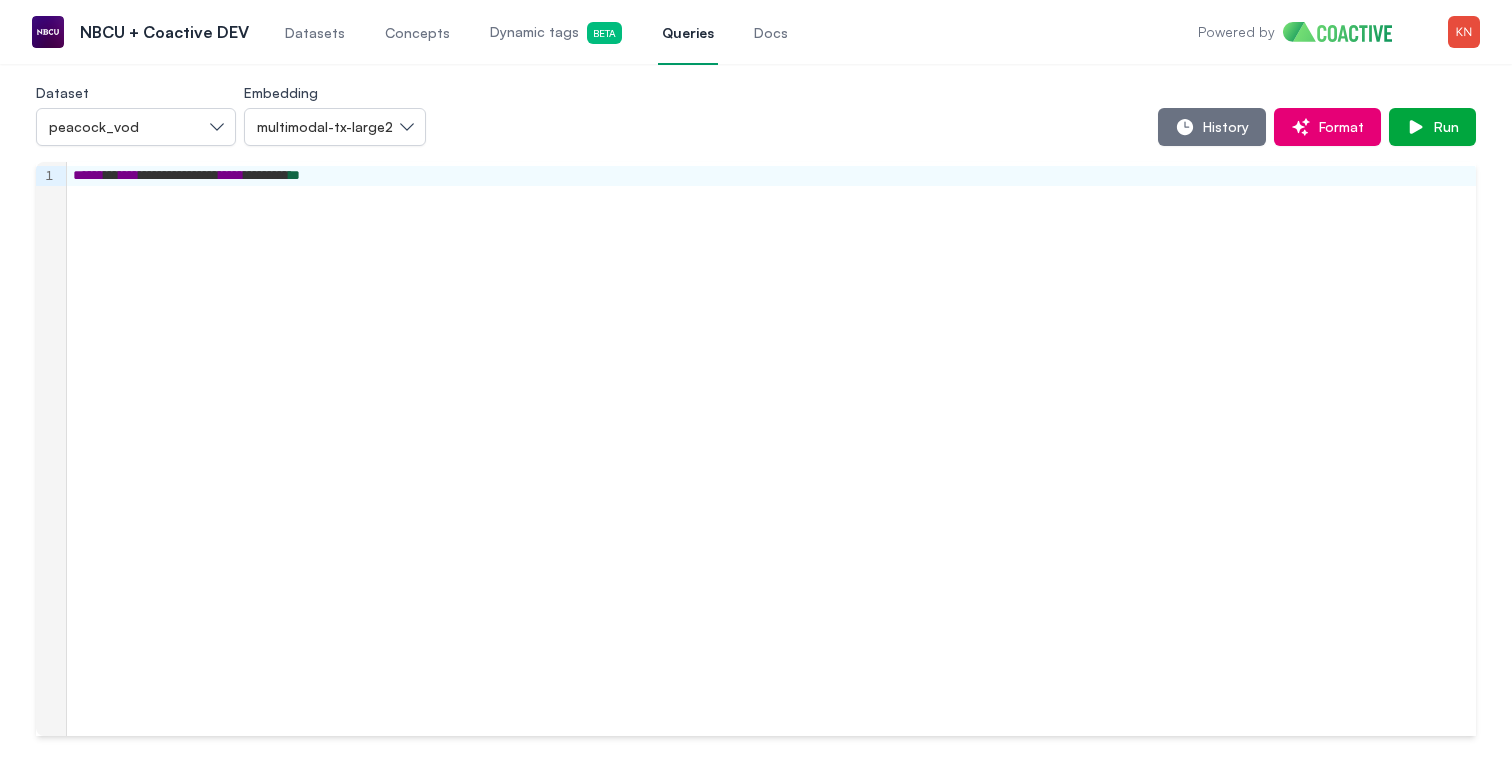 click on "Dynamic tags Beta" at bounding box center (556, 32) 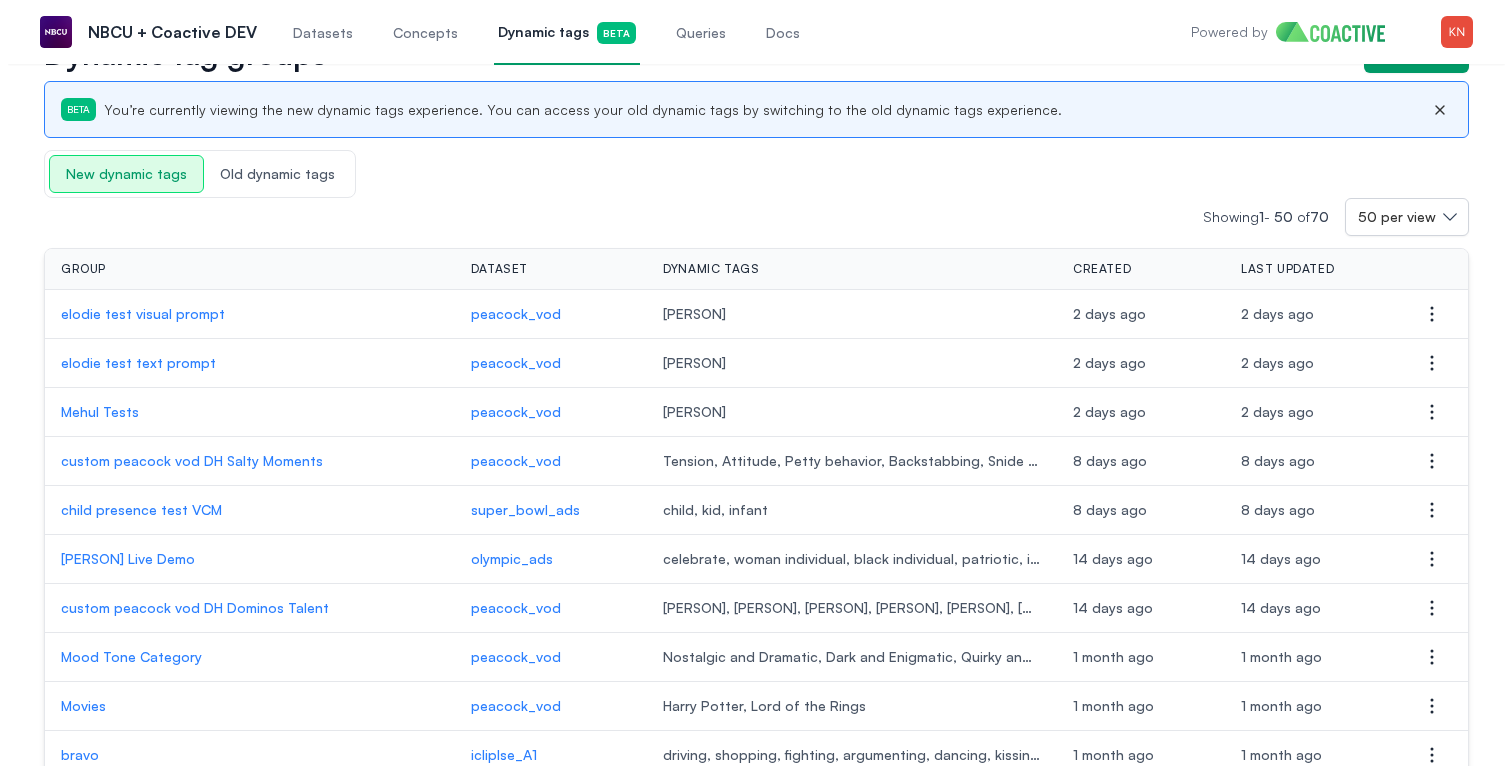 scroll, scrollTop: 0, scrollLeft: 0, axis: both 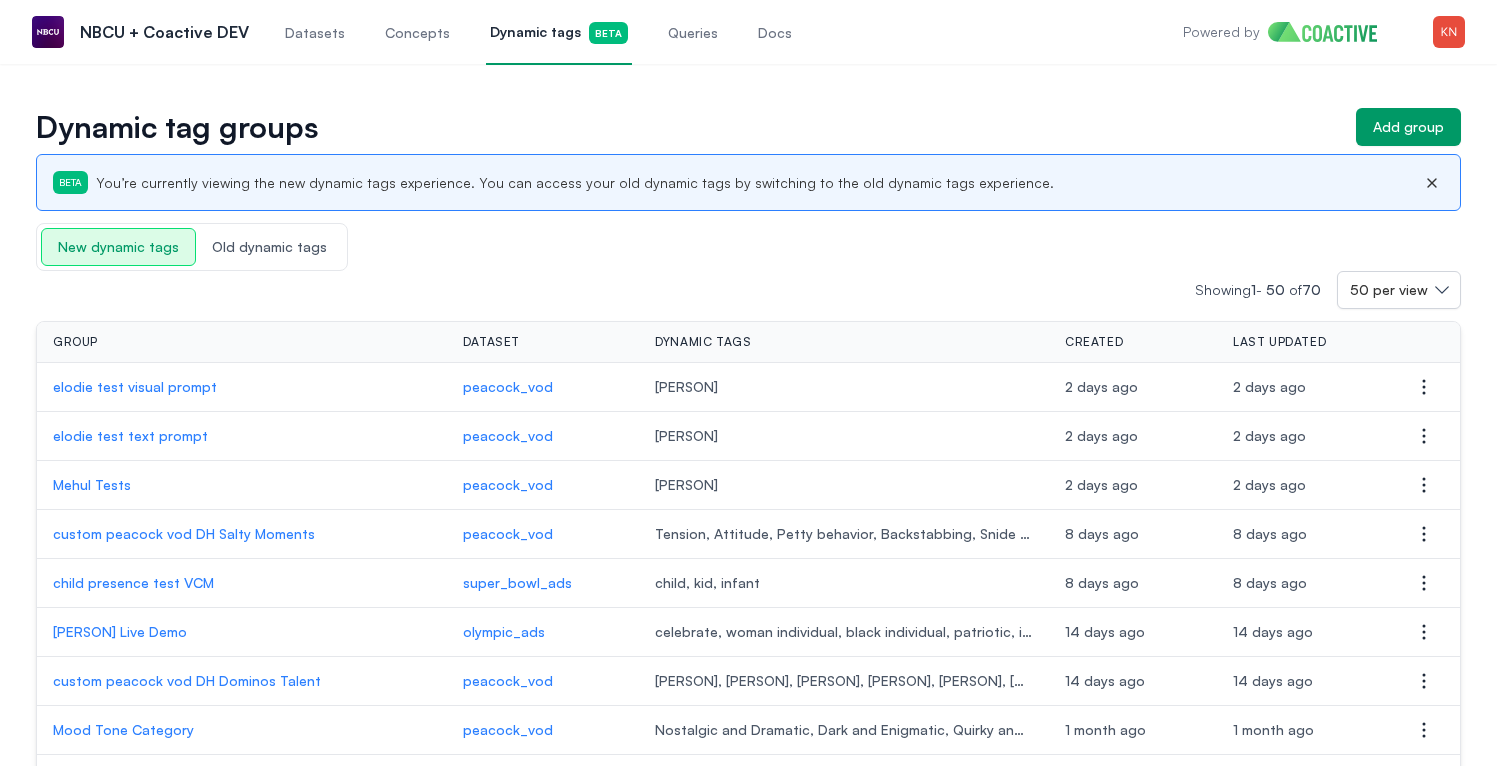 click on "Queries" at bounding box center (693, 32) 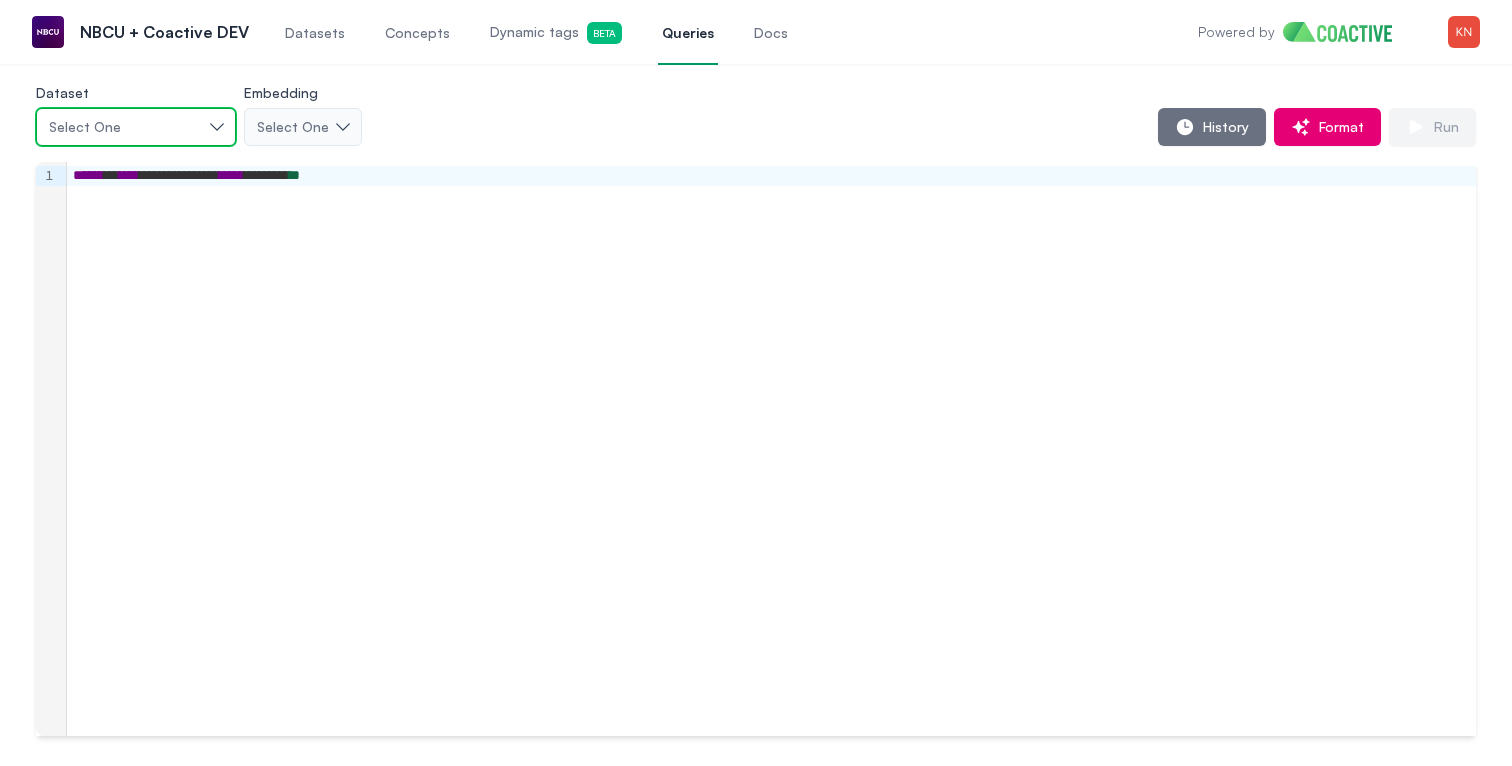 click on "Select One" at bounding box center [126, 127] 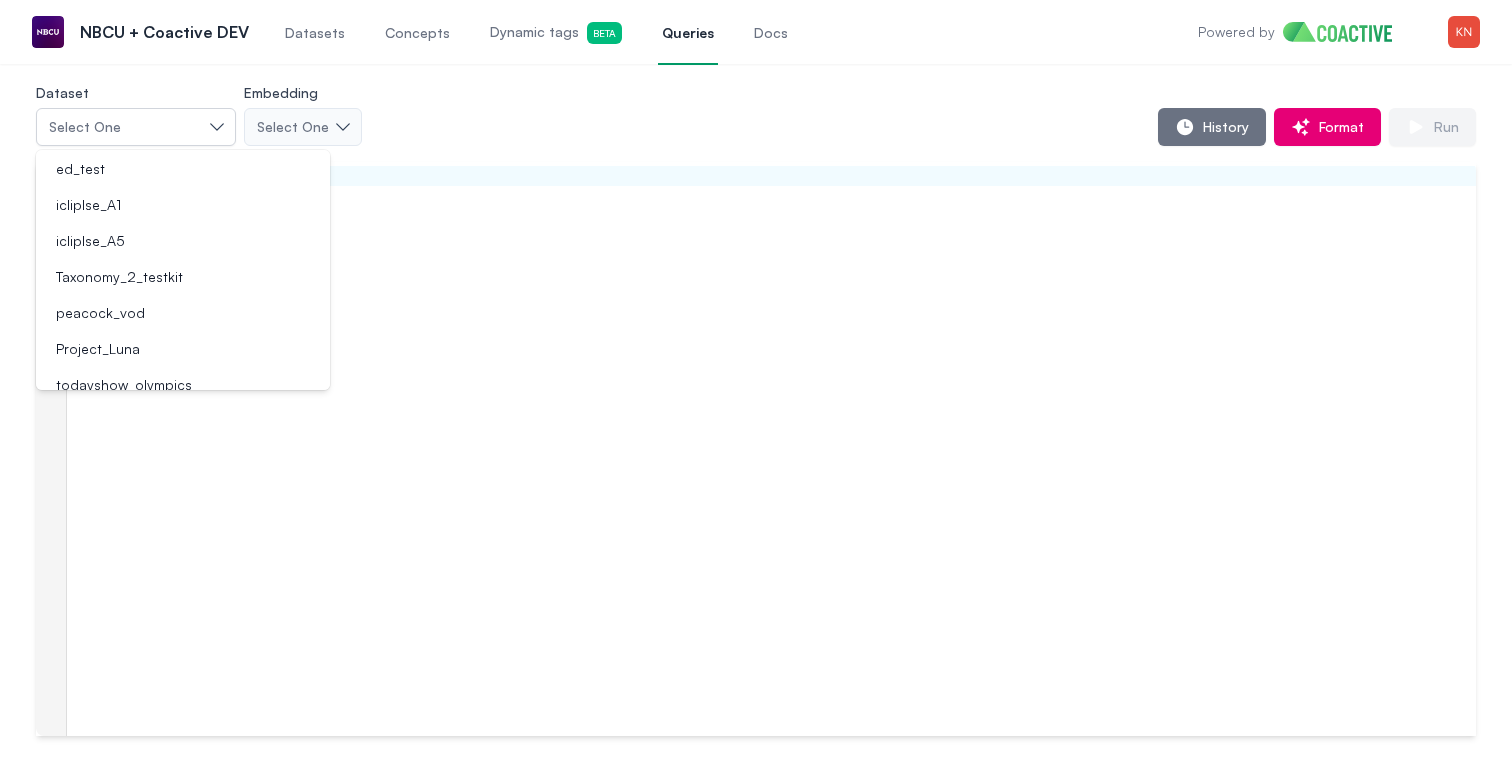 scroll, scrollTop: 235, scrollLeft: 0, axis: vertical 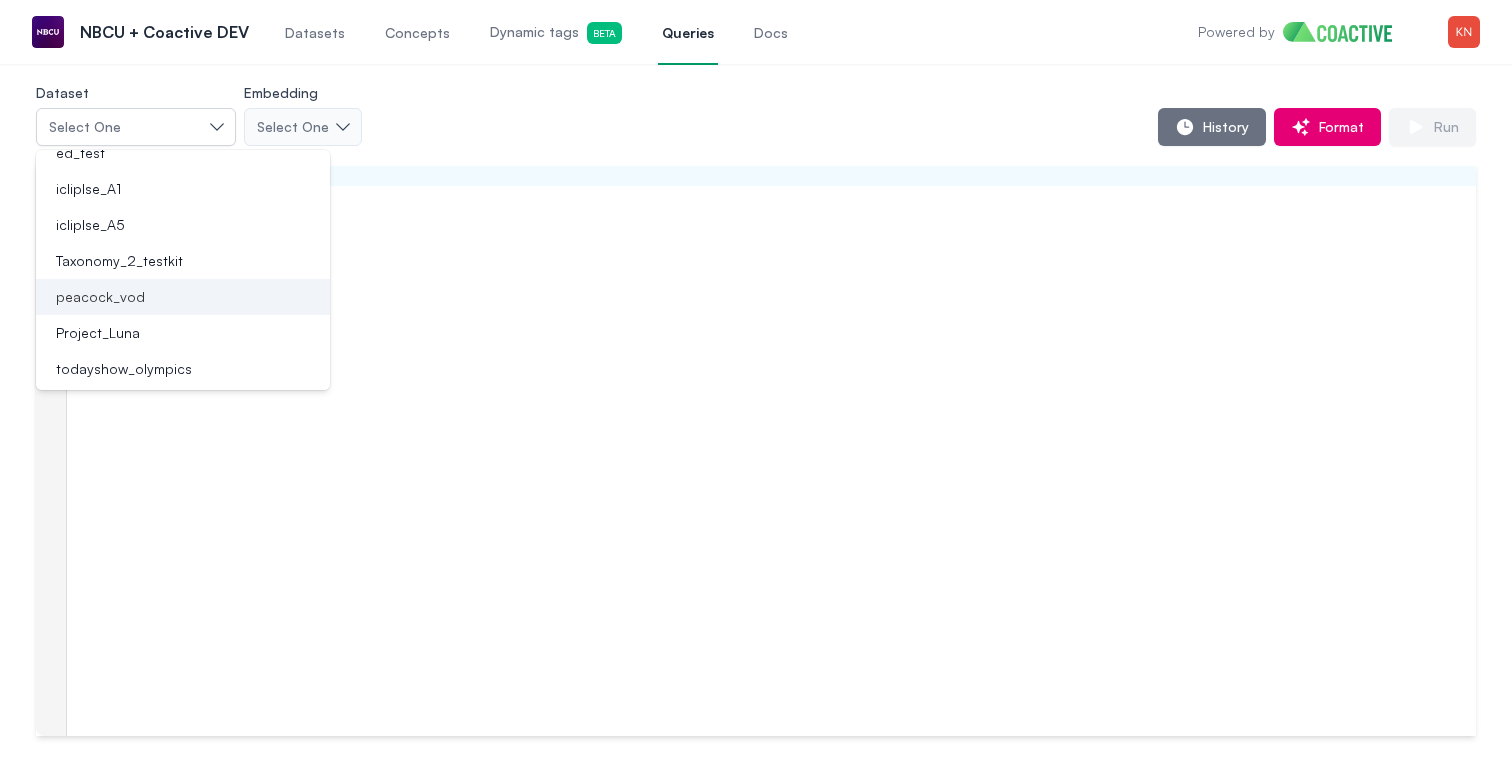 click on "peacock_vod" at bounding box center (183, 297) 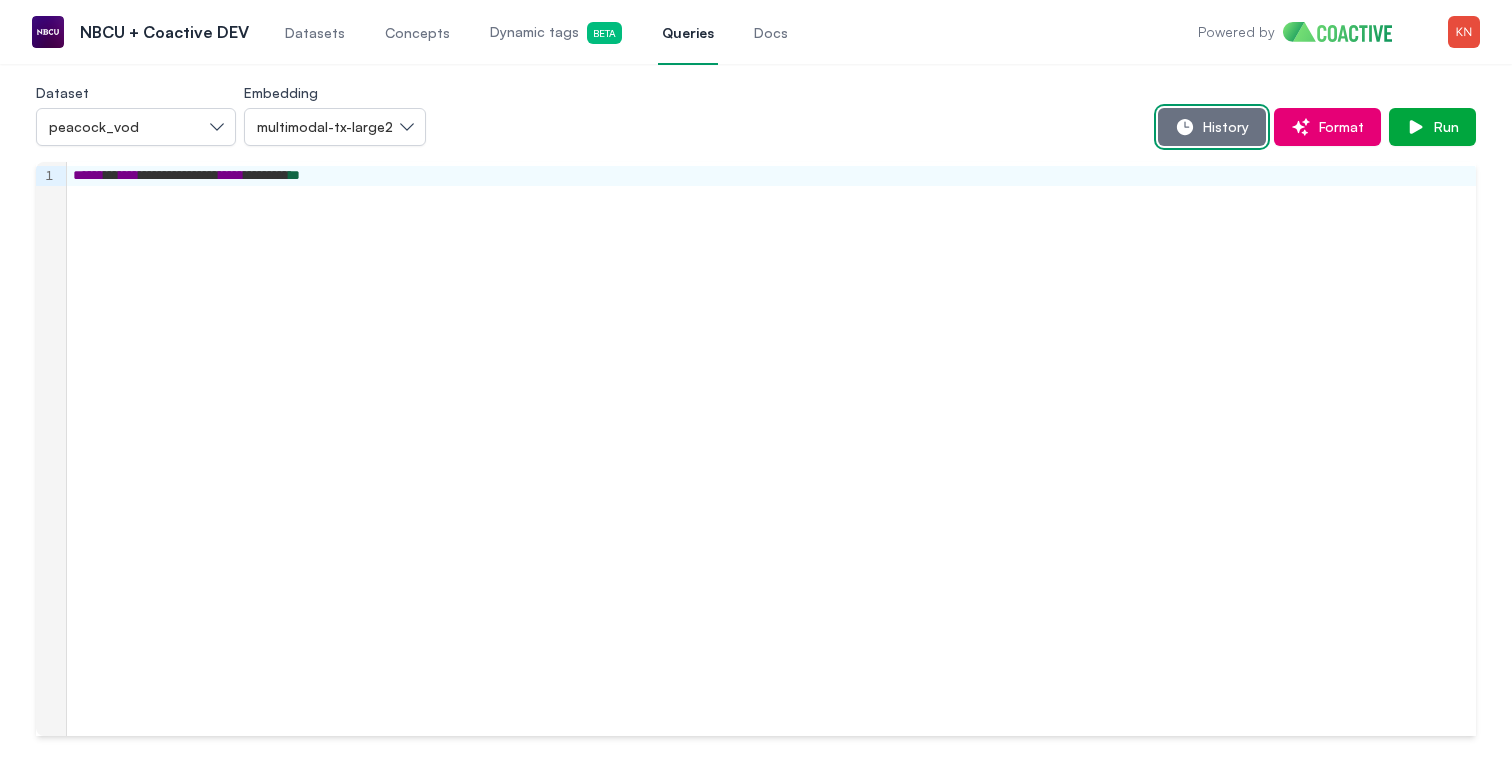 click on "History" at bounding box center (1212, 127) 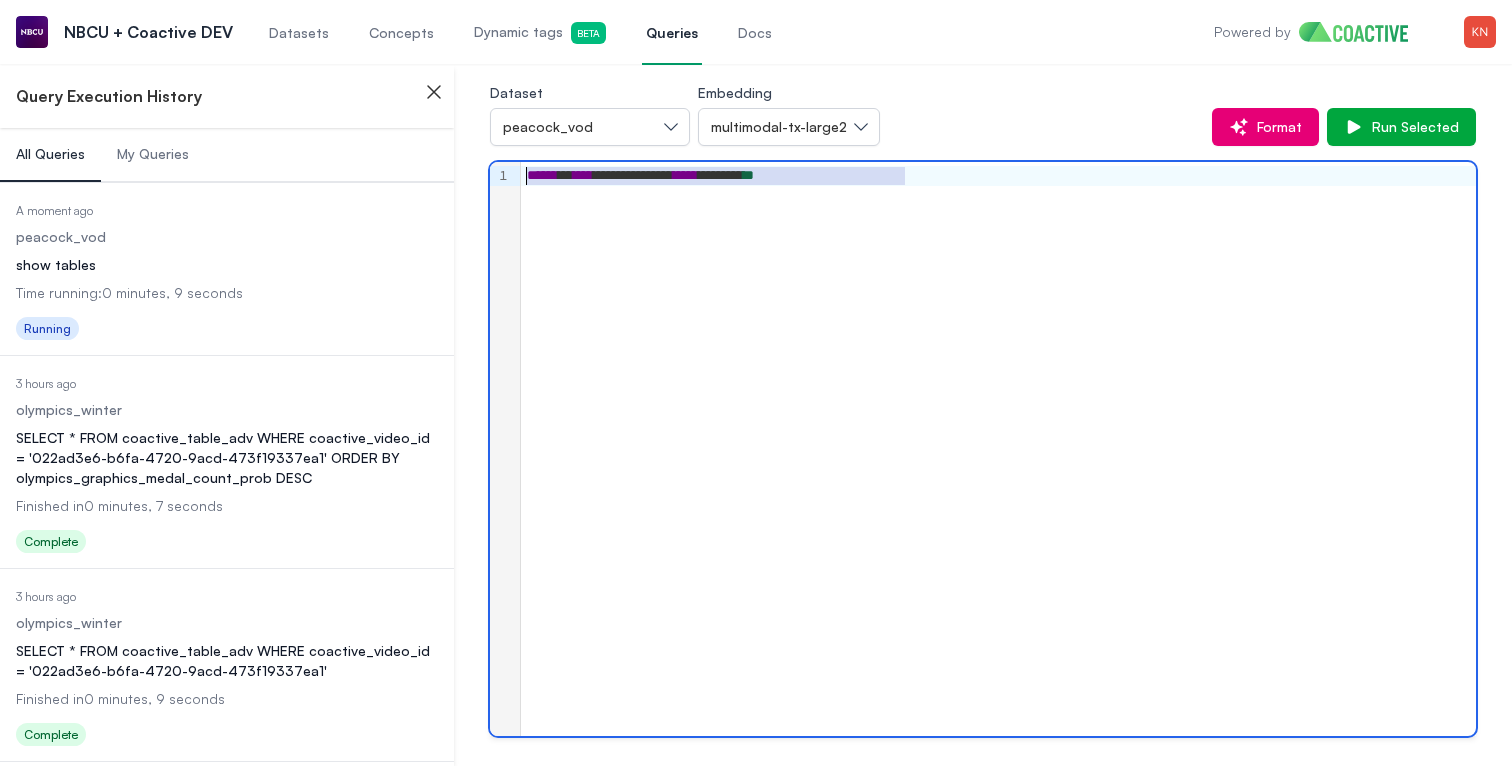 drag, startPoint x: 992, startPoint y: 202, endPoint x: 439, endPoint y: 151, distance: 555.34674 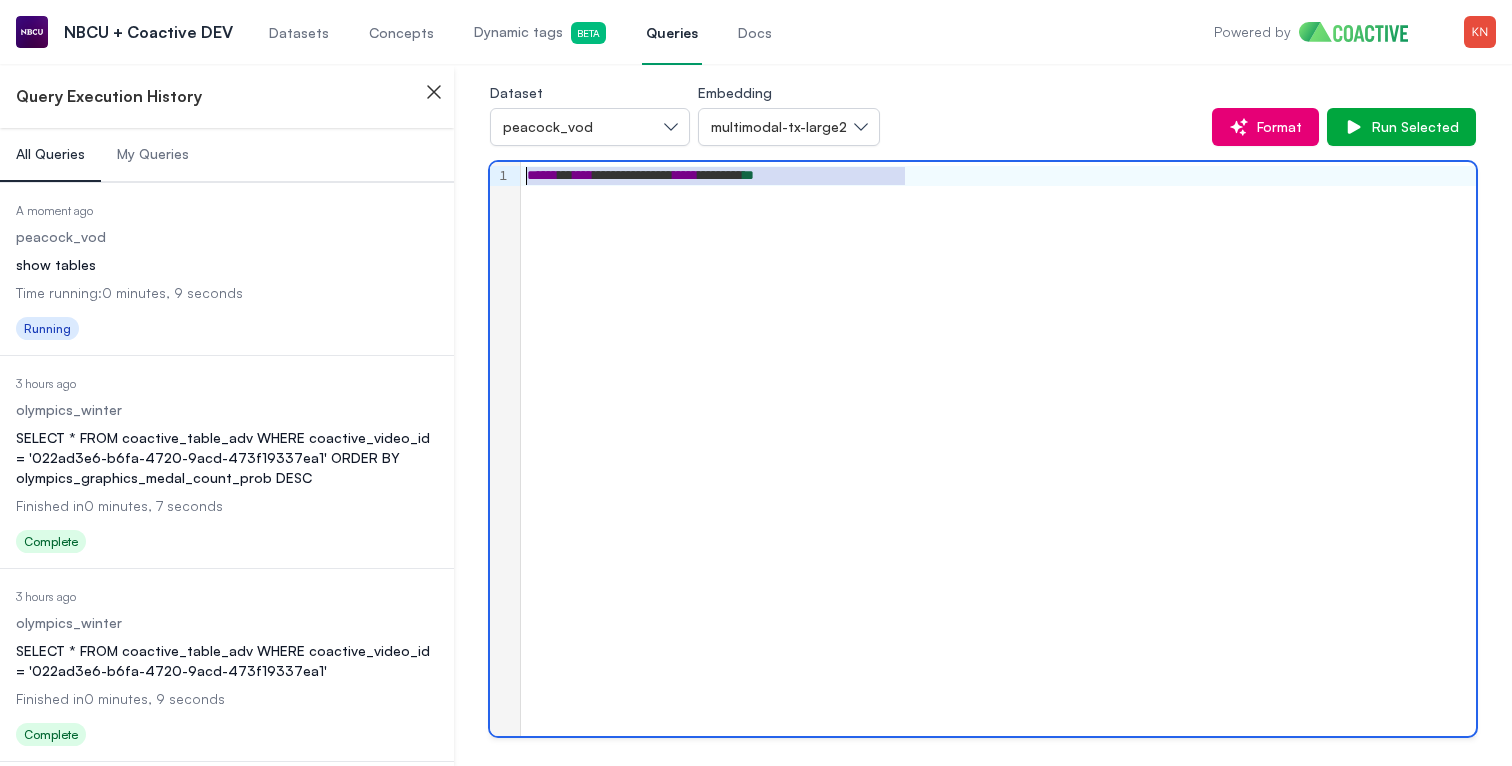 click on "Close sidebar Query Execution History All Queries My Queries Date Executed A moment ago Dataset peacock_vod Query show tables Time running:  0 minutes, 9 seconds Status Running View Query Date Executed 3 hours ago Dataset olympics_winter Query SELECT
*
FROM coactive_table_adv
WHERE coactive_video_id = '022ad3e6-b6fa-4720-9acd-473f19337ea1'
ORDER BY olympics_graphics_medal_count_prob DESC Finished in  0 minutes, 7 seconds Status Complete View Query Date Executed 3 hours ago Dataset olympics_winter Query SELECT
*
FROM coactive_table_adv
WHERE coactive_video_id = '022ad3e6-b6fa-4720-9acd-473f19337ea1' Finished in  0 minutes, 9 seconds Status Complete View Query Date Executed 3 hours ago Dataset olympics_winter Query SELECT
*
FROM coactive_table_video Finished in  0 minutes, 6 seconds Status Complete View Query Date Executed 18 hours ago Dataset peacock_vod Query select *
from coactive_table_video Finished in  0 minutes, 19 seconds Status Complete View Query Date Executed 18 hours ago Dataset Query" at bounding box center (756, 383) 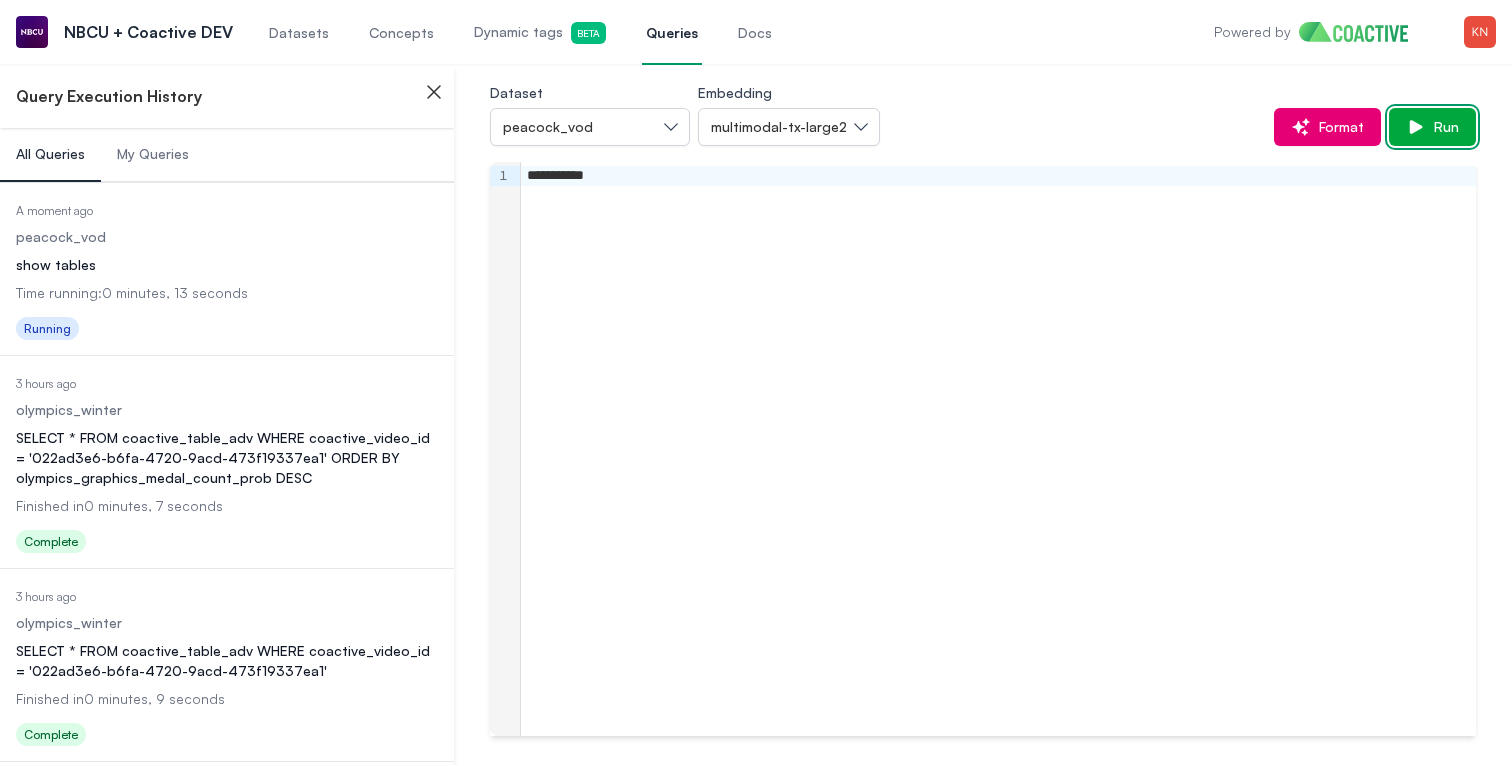 click on "Run" at bounding box center [1432, 127] 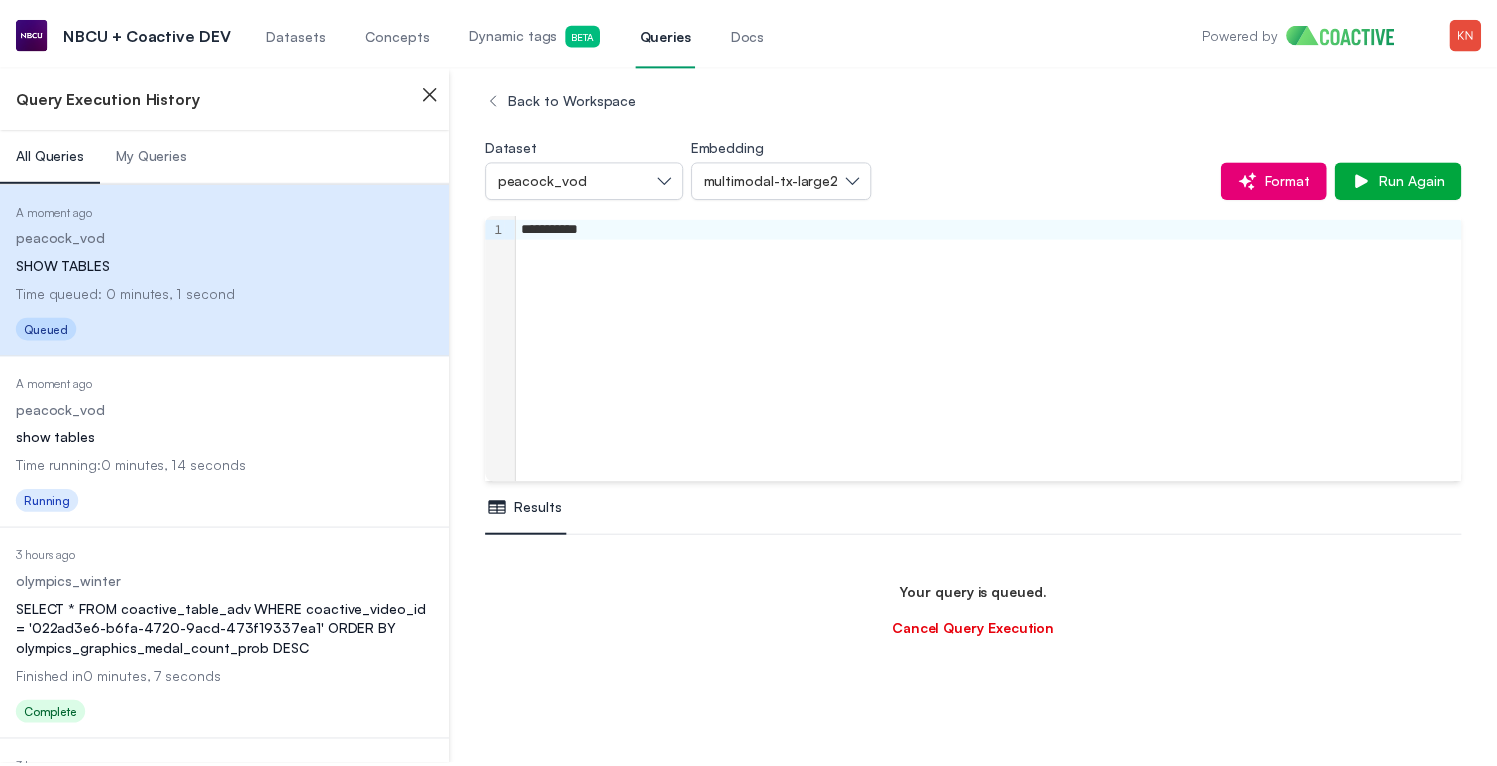 scroll, scrollTop: 118, scrollLeft: 0, axis: vertical 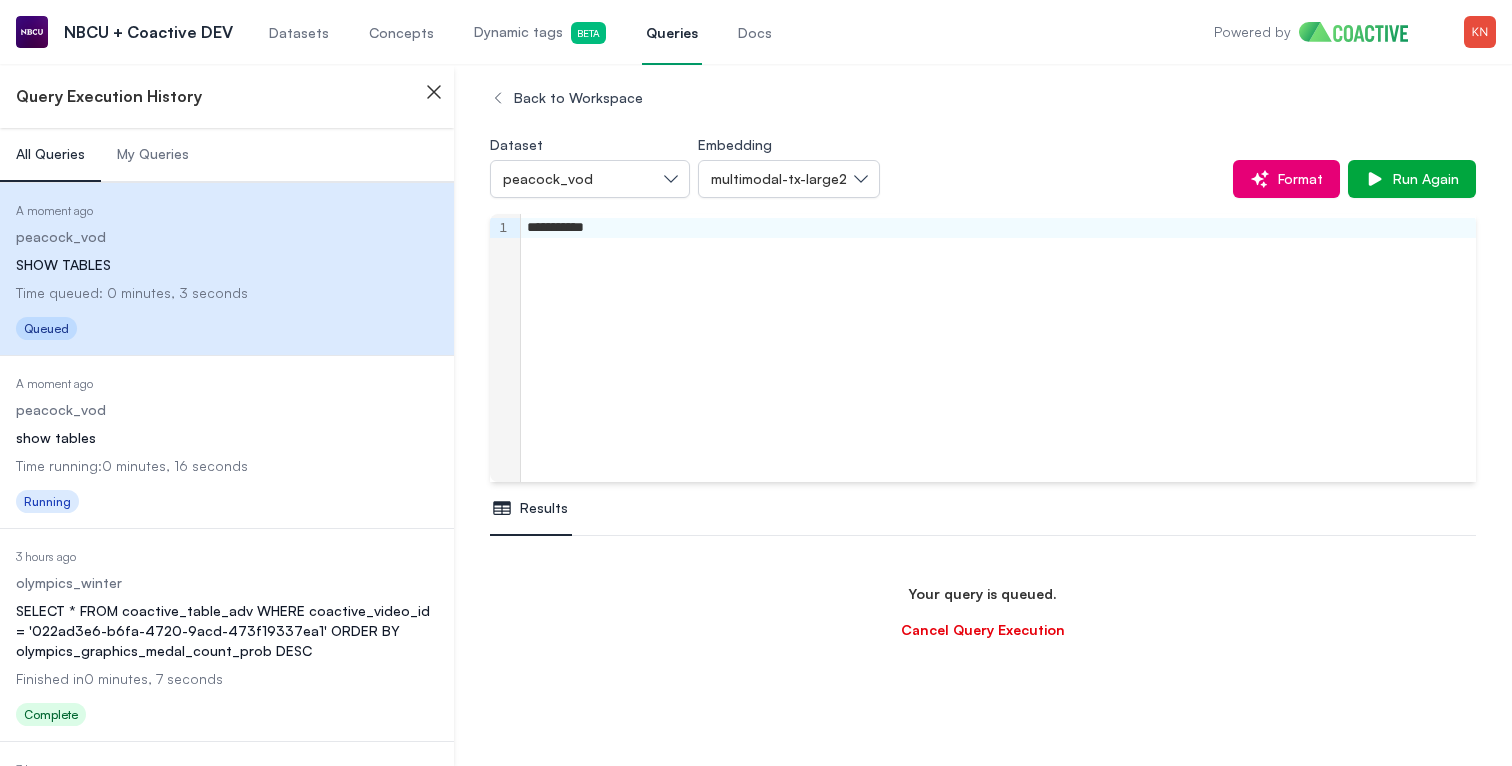 click on "Time running:  0 minutes, 16 seconds" at bounding box center [227, 466] 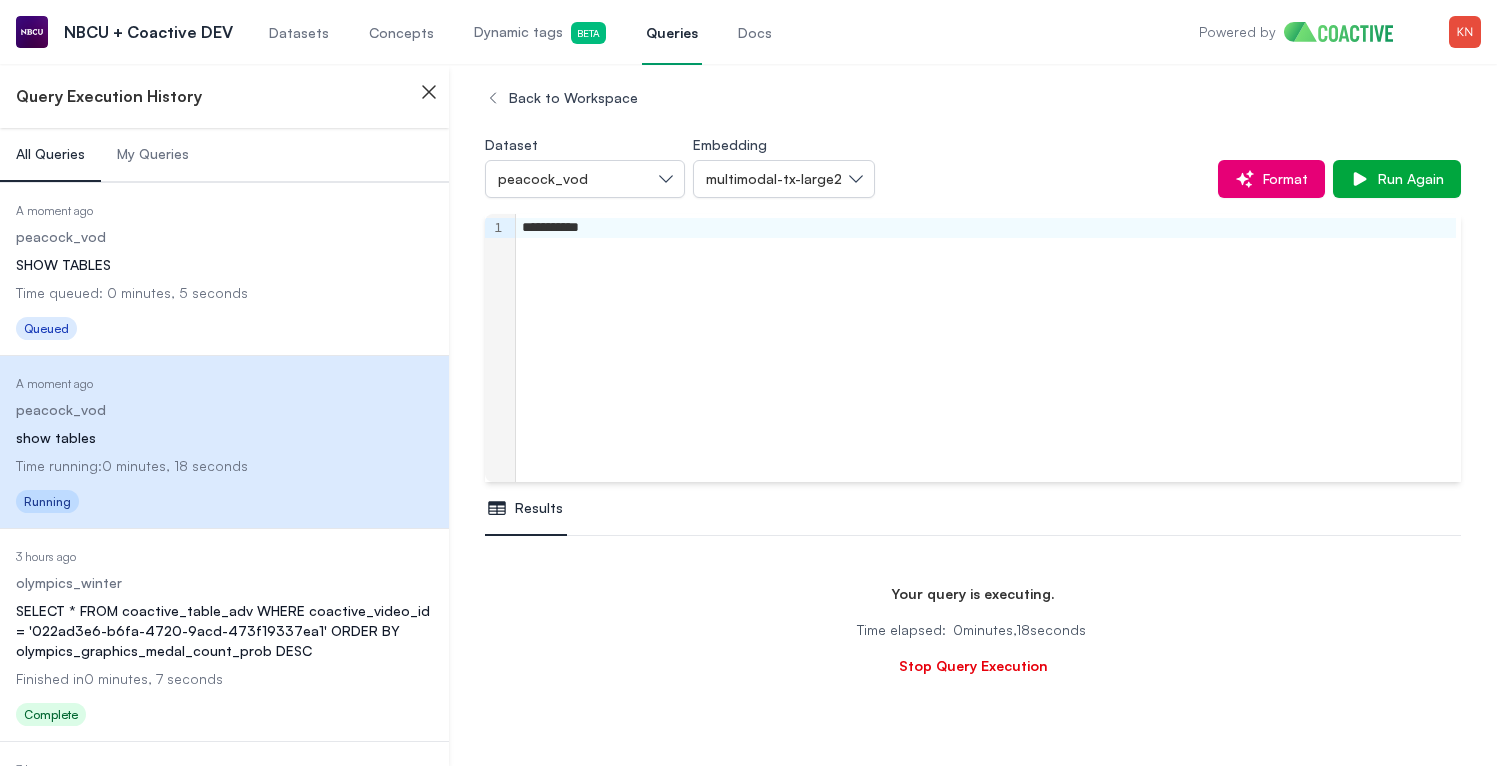 click on "Date Executed A moment ago Dataset peacock_vod Query SHOW TABLES Time queued: 0 minutes, 5 seconds Status Queued View Query" at bounding box center (224, 269) 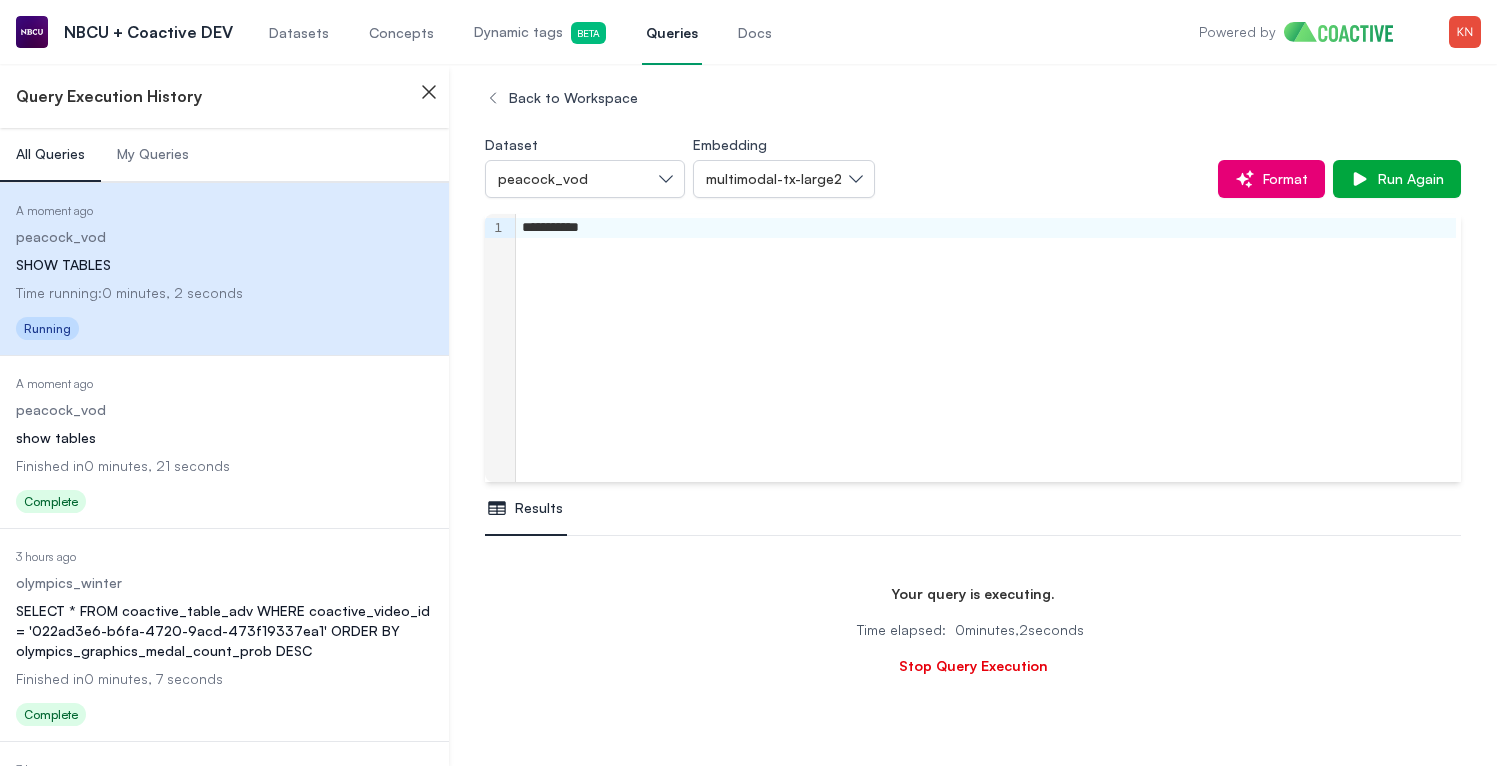 click on "Finished in  0 minutes, 21 seconds" at bounding box center (224, 466) 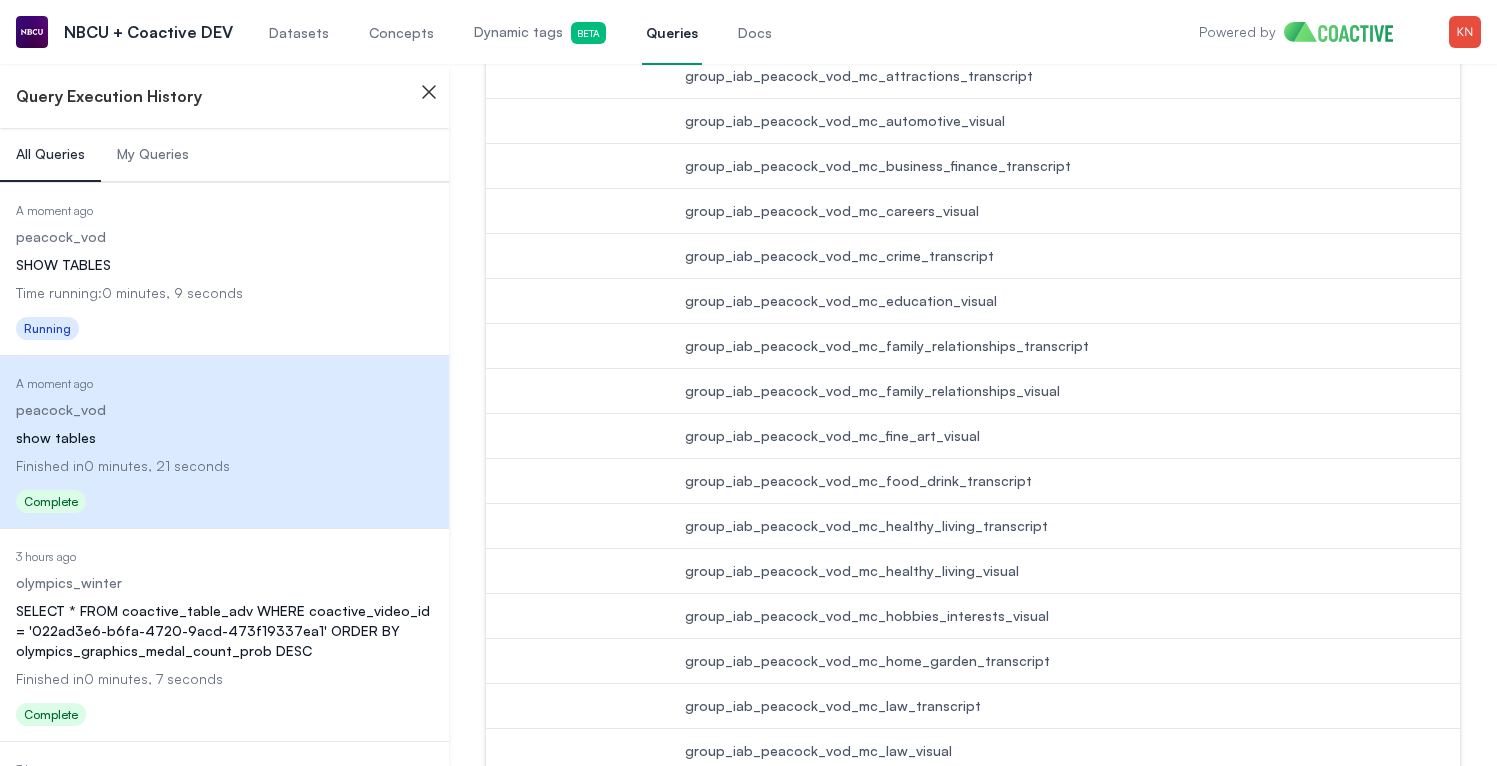scroll, scrollTop: 1346, scrollLeft: 0, axis: vertical 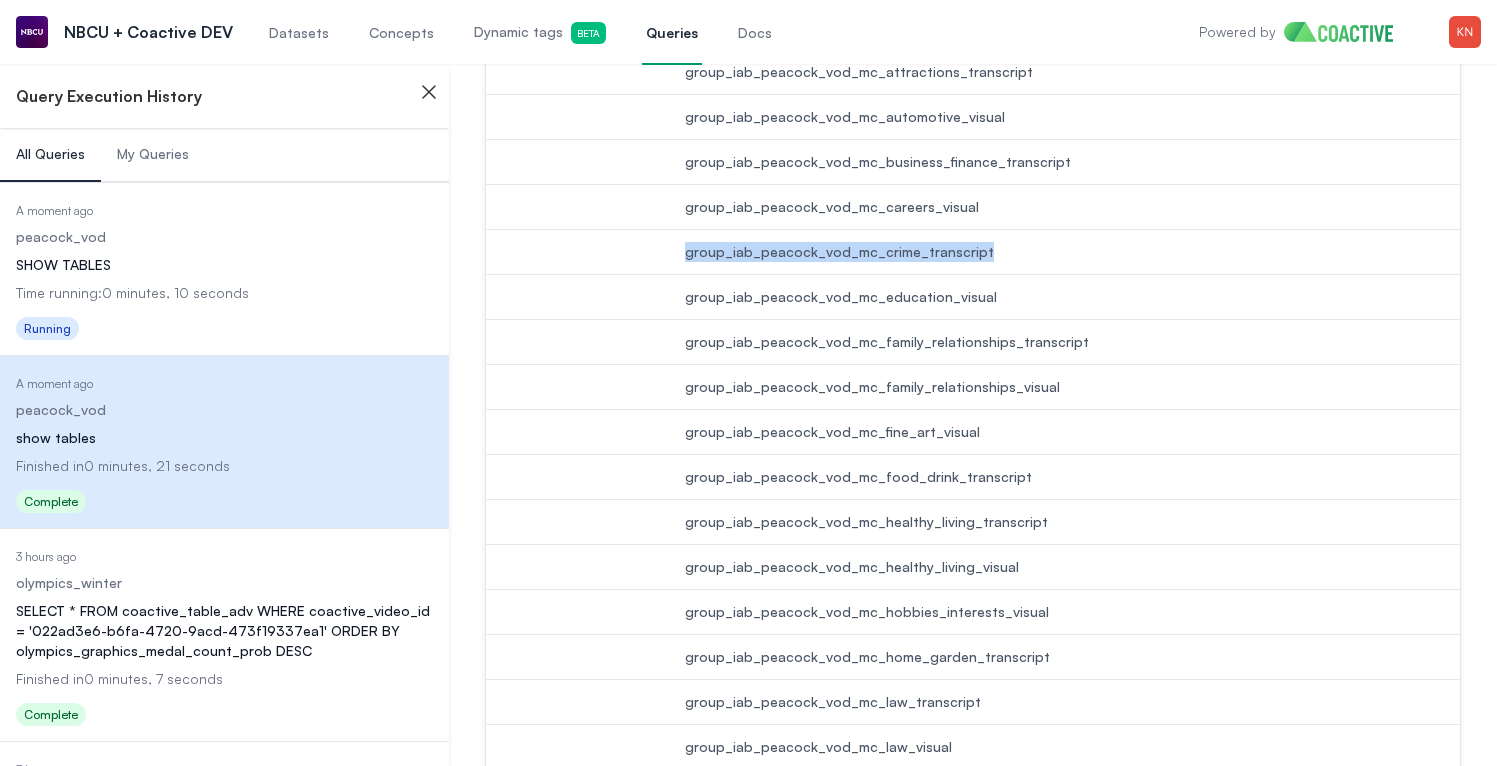 drag, startPoint x: 998, startPoint y: 245, endPoint x: 682, endPoint y: 244, distance: 316.0016 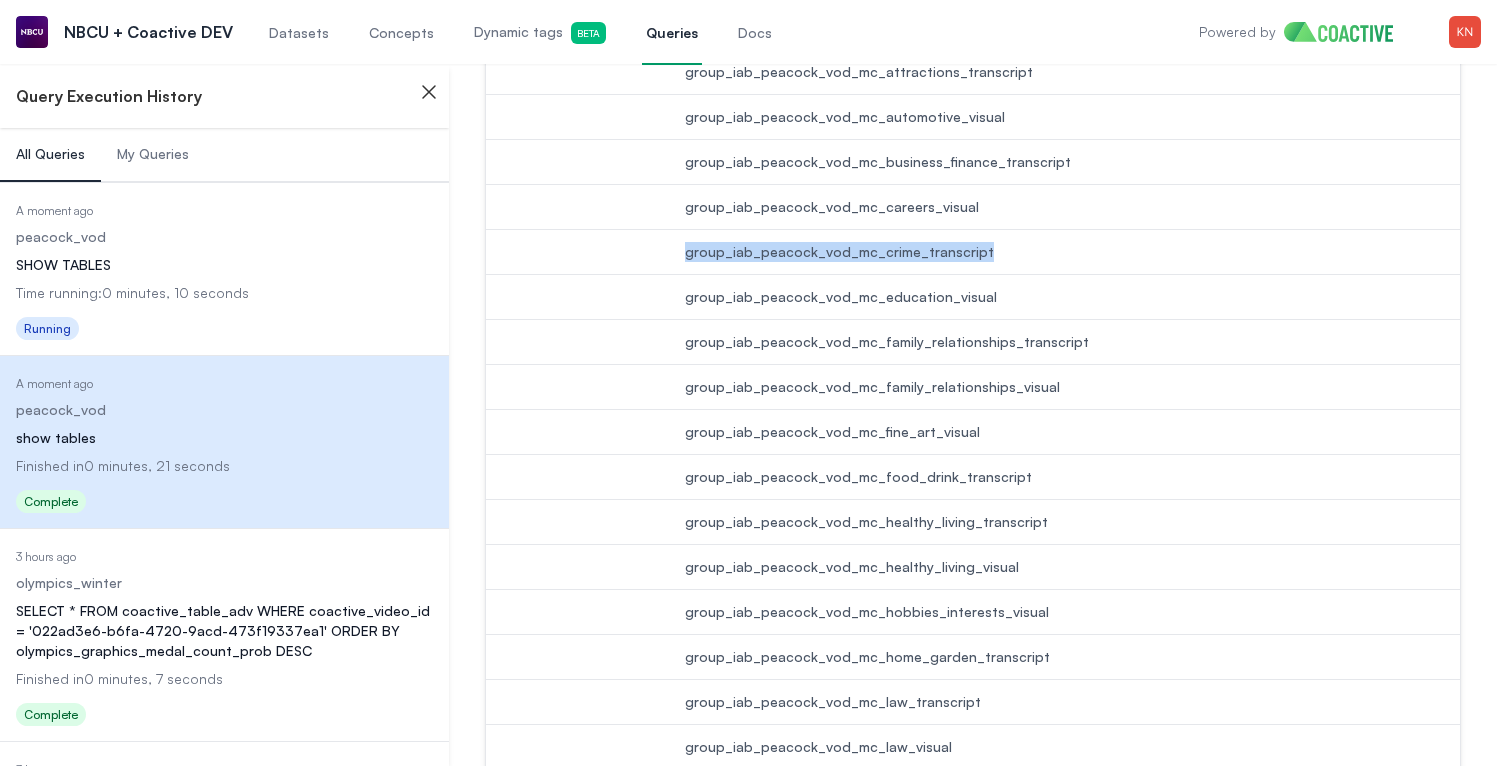 click on "group_iab_peacock_vod_mc_crime_transcript" at bounding box center (950, 251) 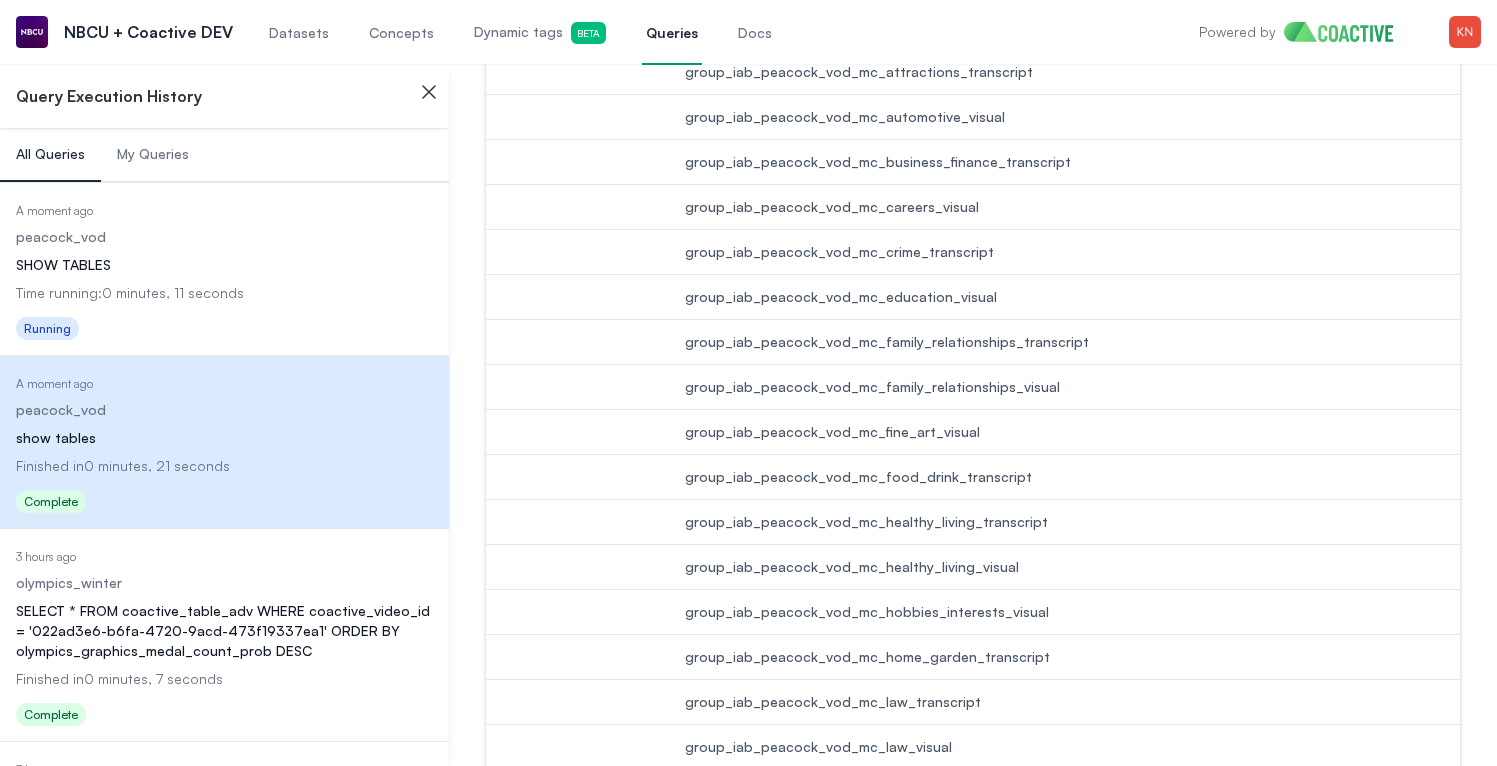 click on "group_iab_peacock_vod_mc_crime_transcript" at bounding box center [950, 252] 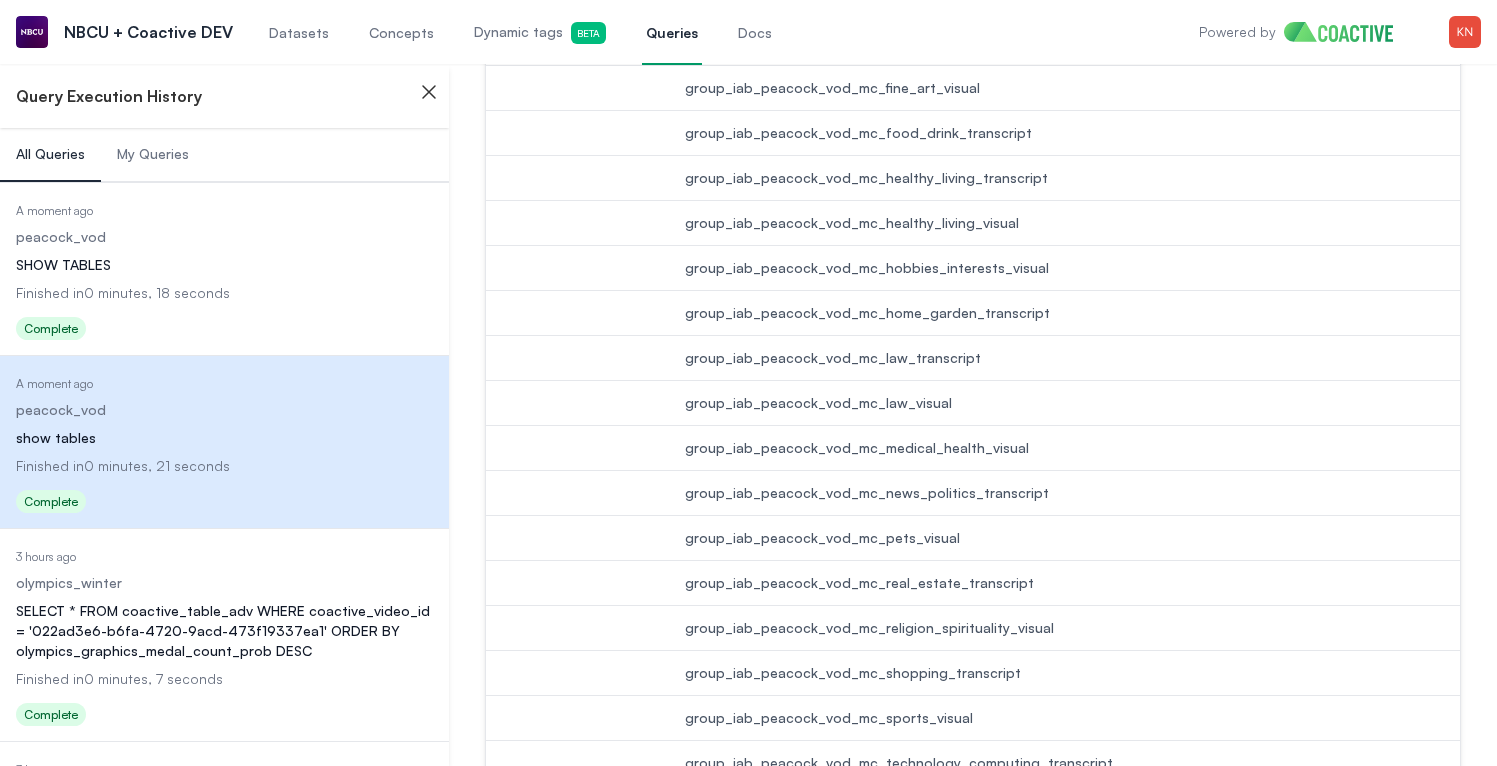 scroll, scrollTop: 1762, scrollLeft: 0, axis: vertical 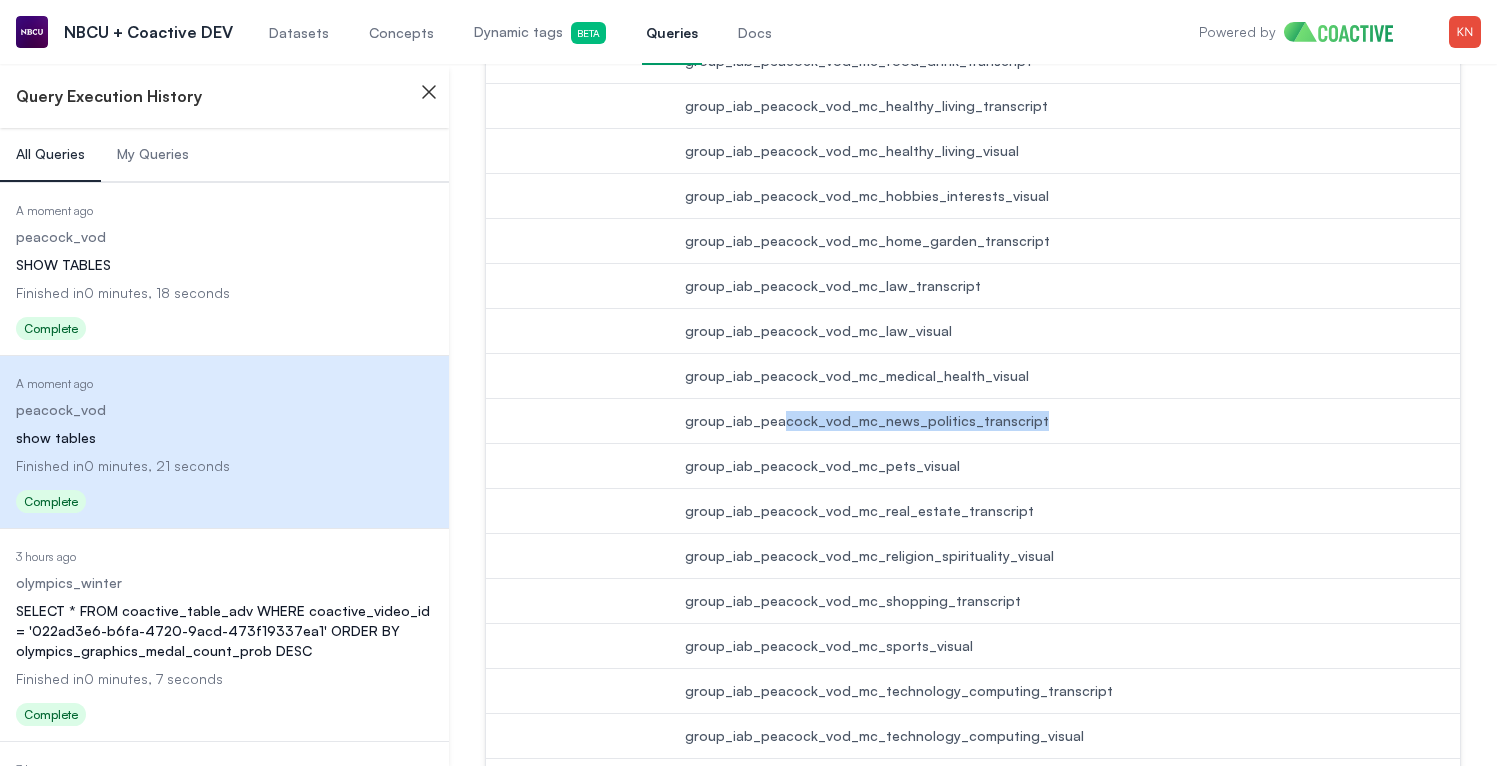 drag, startPoint x: 1036, startPoint y: 422, endPoint x: 777, endPoint y: 414, distance: 259.12354 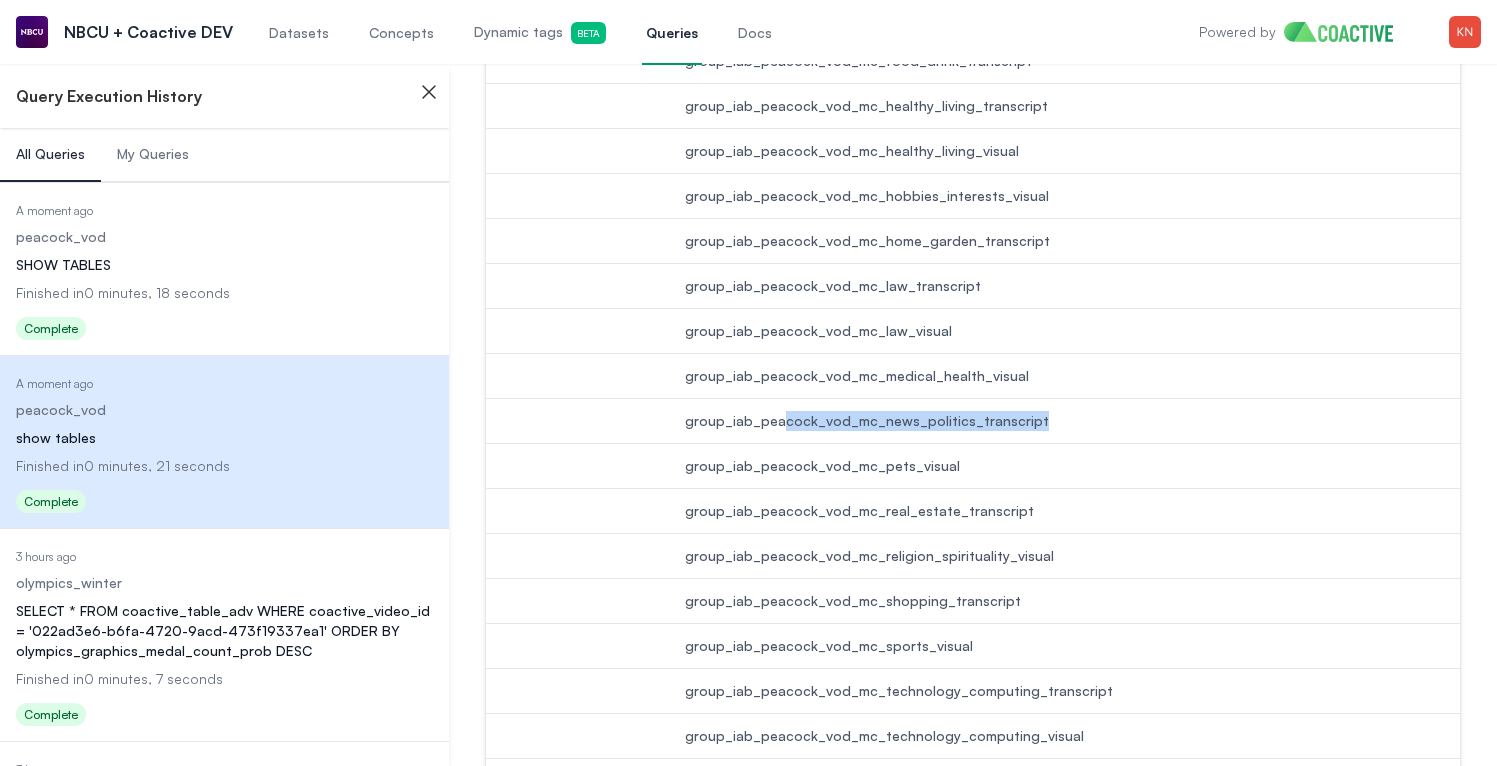 click on "group_iab_peacock_vod_mc_news_politics_transcript" at bounding box center (950, 421) 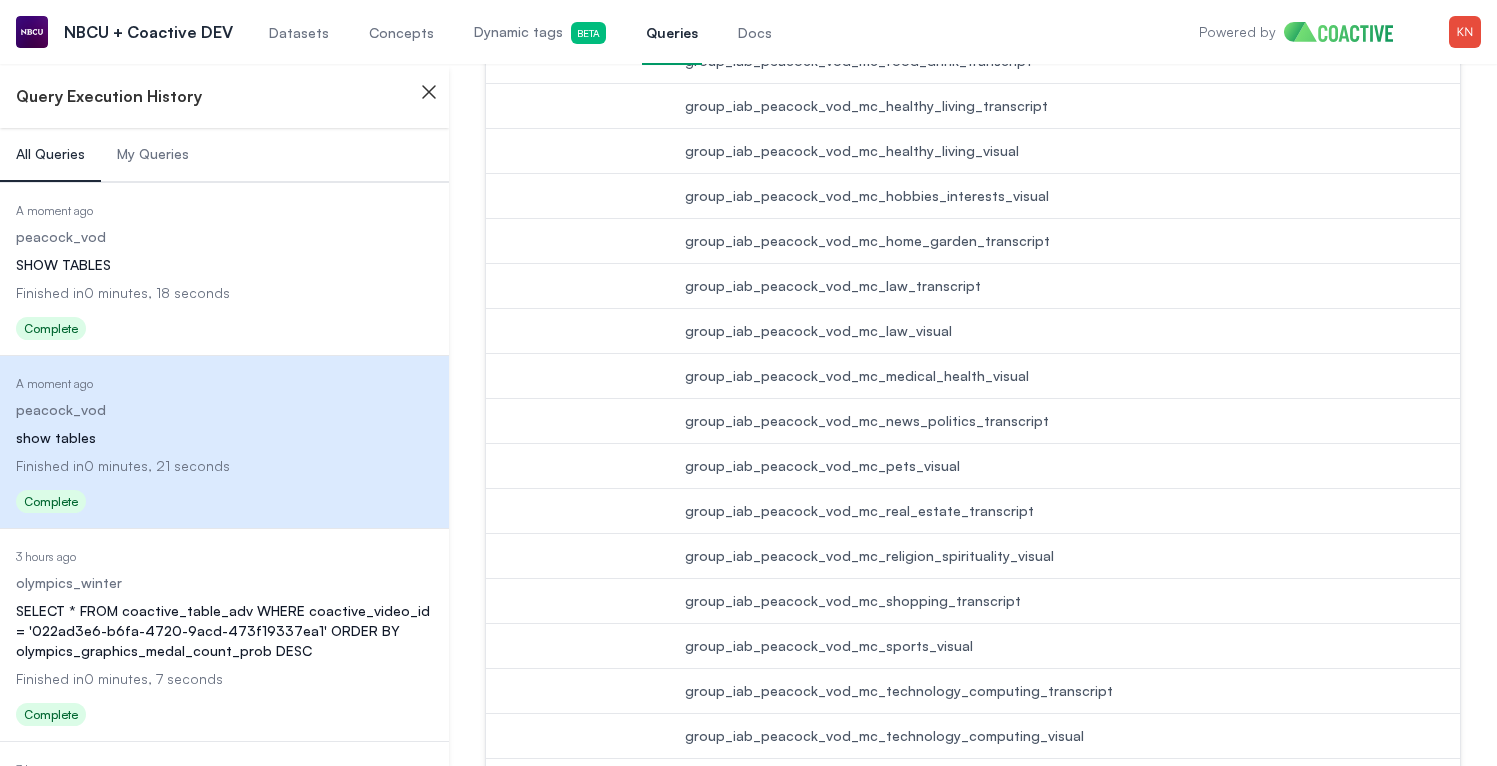 click on "group_iab_peacock_vod_mc_news_politics_transcript" at bounding box center [950, 421] 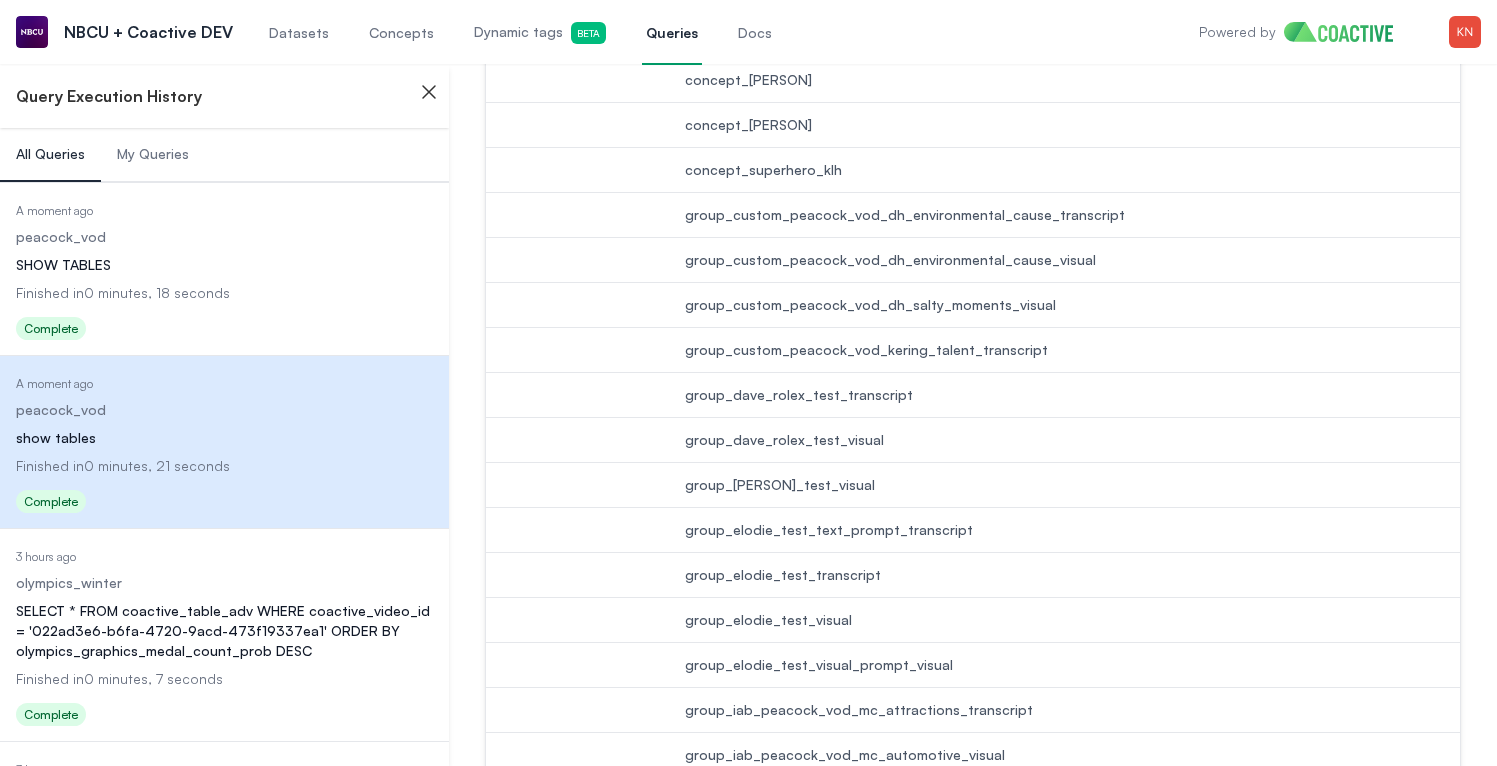 scroll, scrollTop: 704, scrollLeft: 0, axis: vertical 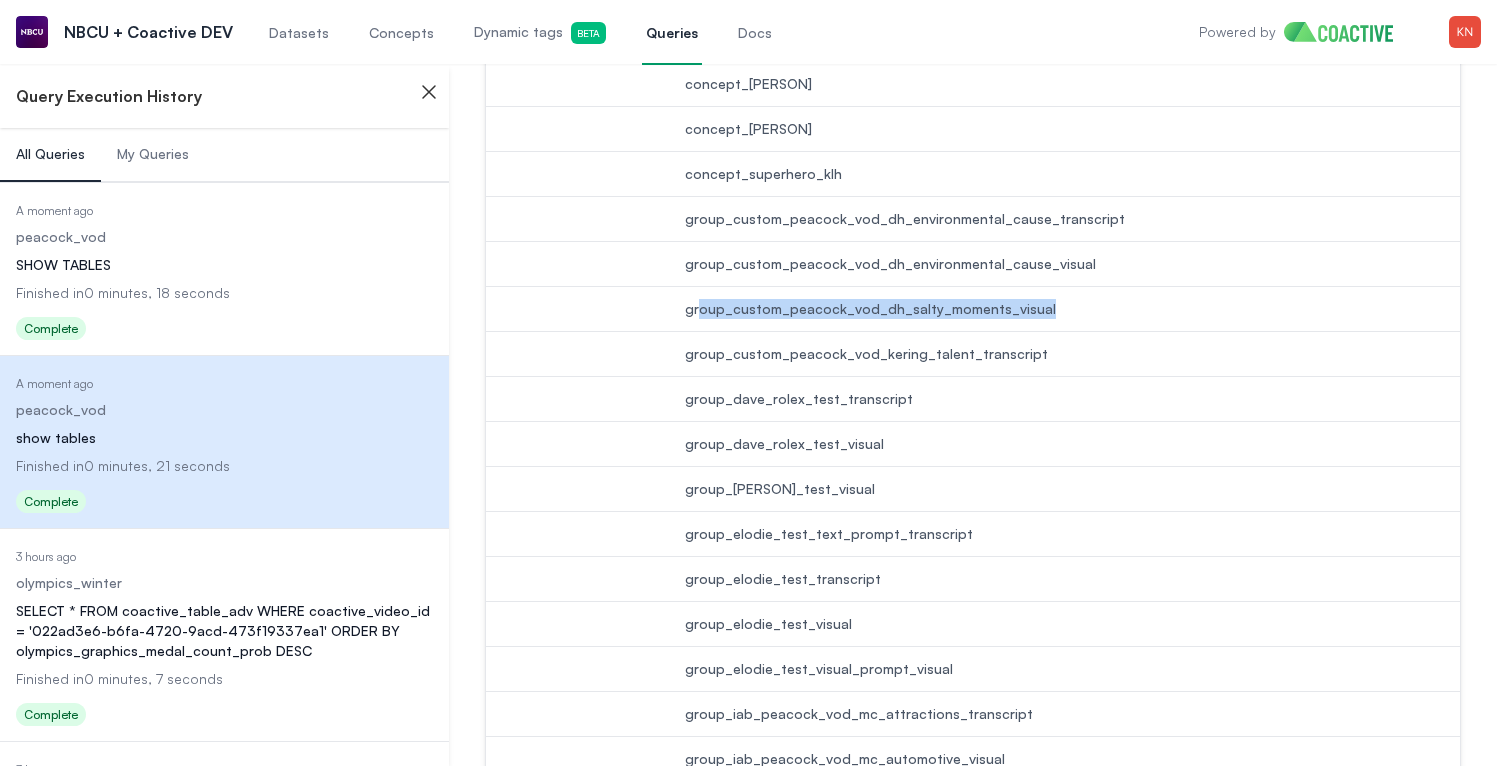 drag, startPoint x: 1053, startPoint y: 317, endPoint x: 698, endPoint y: 306, distance: 355.17038 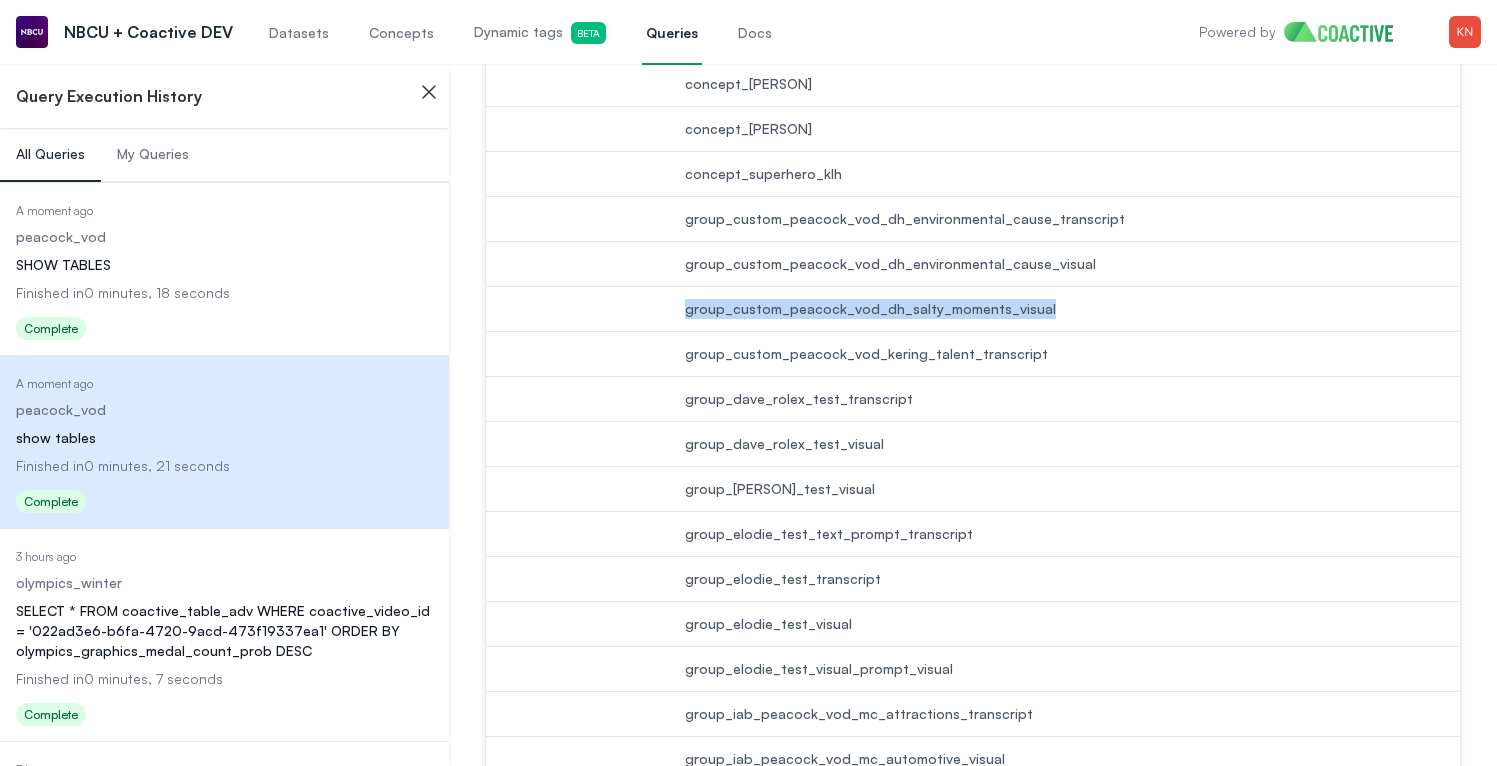 drag, startPoint x: 686, startPoint y: 309, endPoint x: 1037, endPoint y: 310, distance: 351.00143 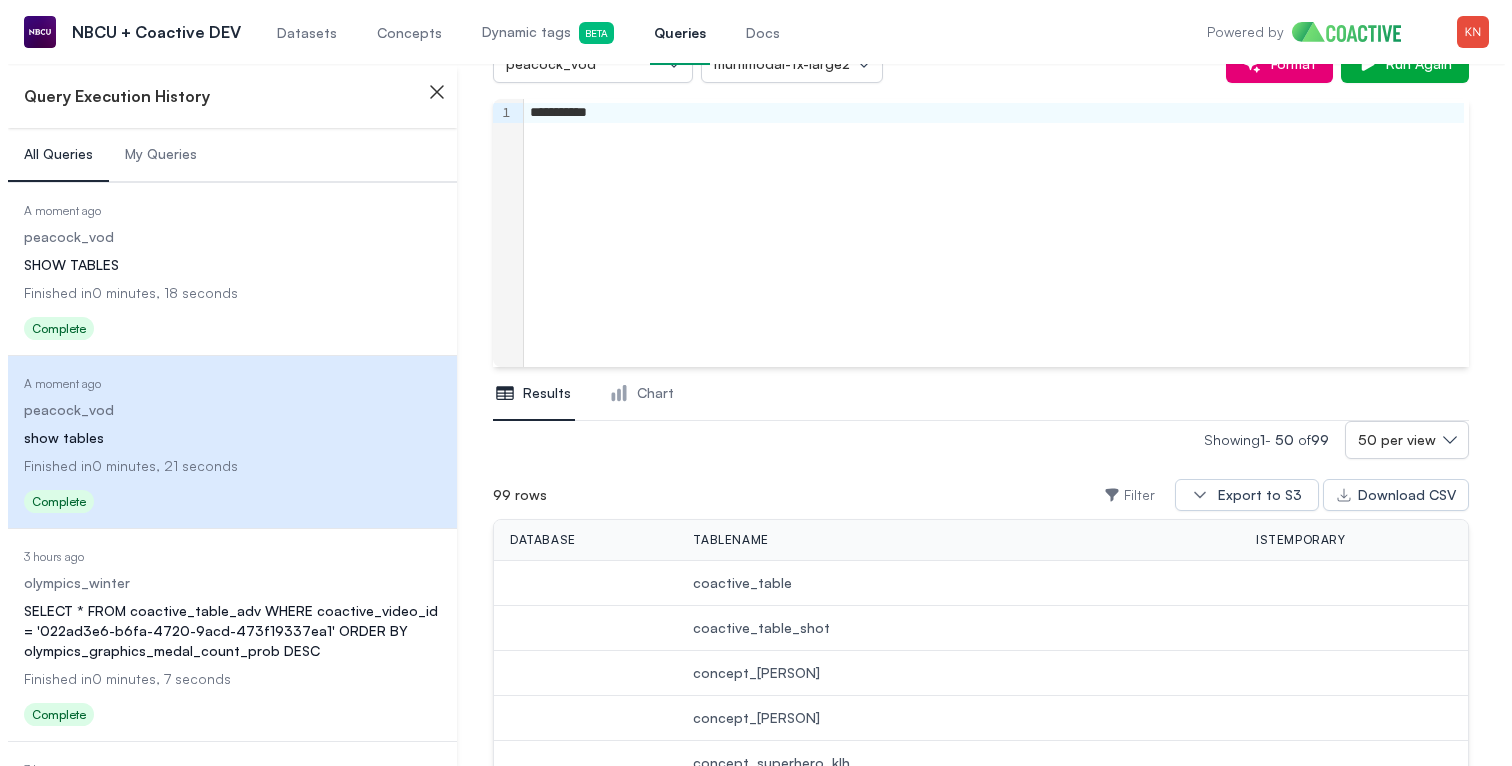 scroll, scrollTop: 0, scrollLeft: 0, axis: both 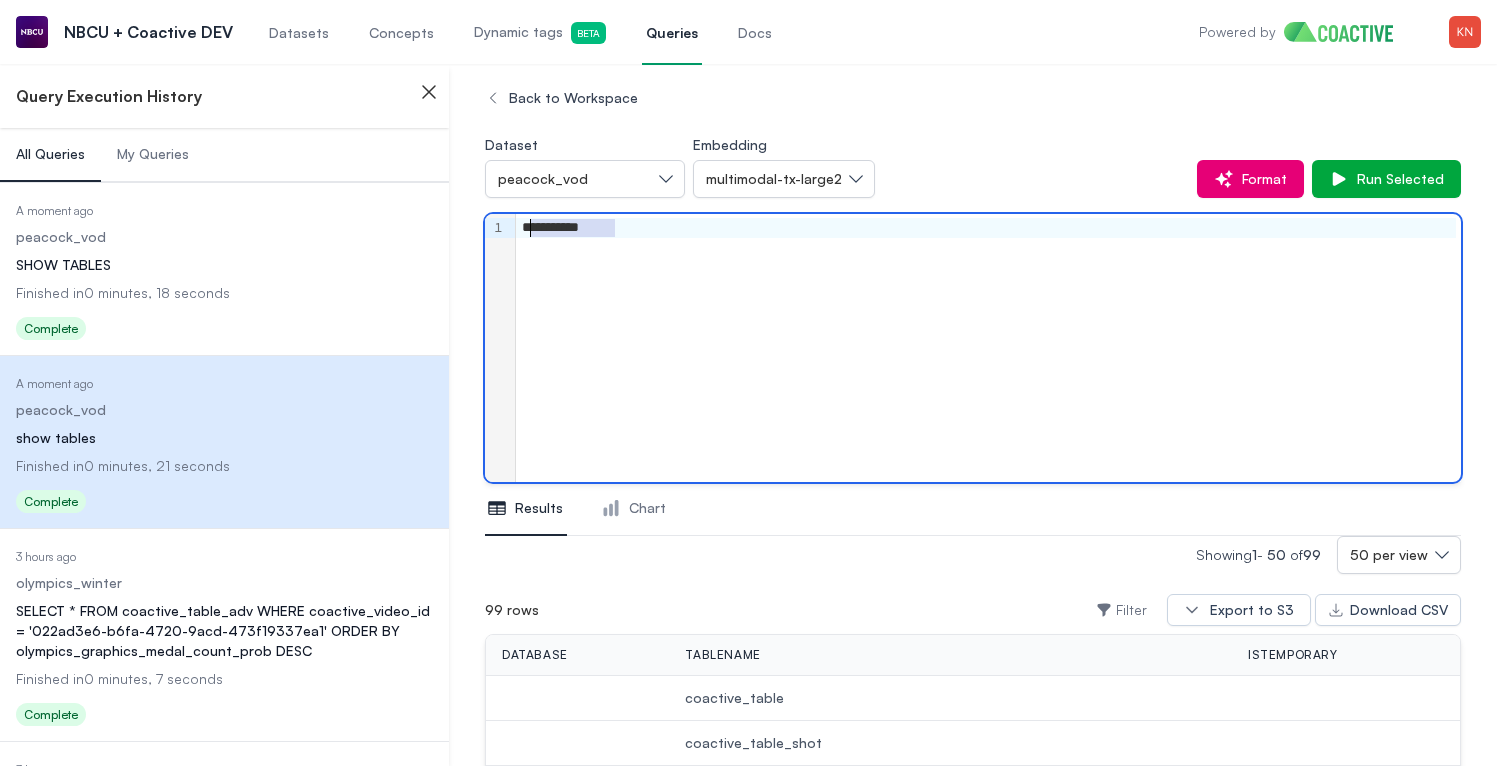 drag, startPoint x: 714, startPoint y: 284, endPoint x: 527, endPoint y: 226, distance: 195.78815 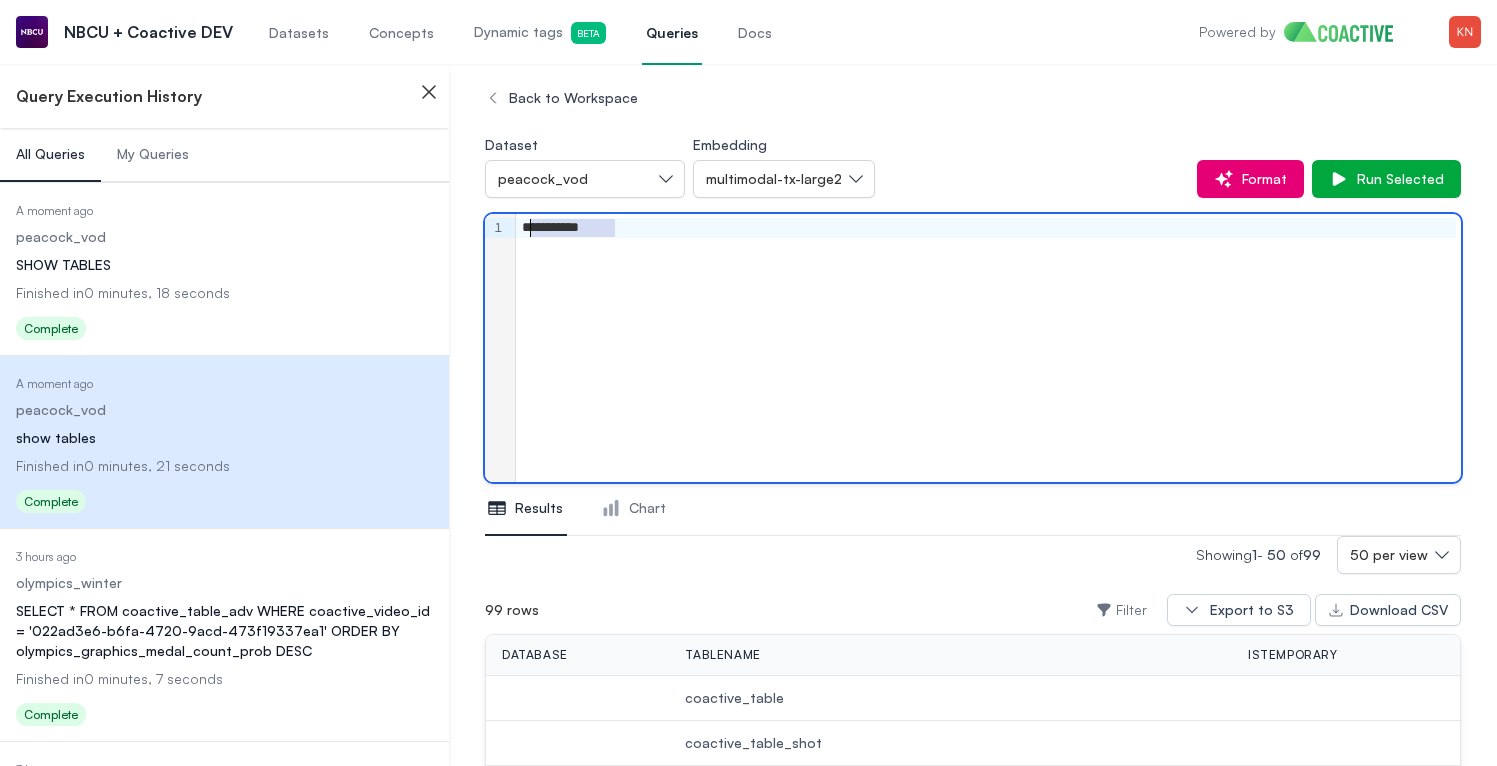 click on "**********" at bounding box center [988, 348] 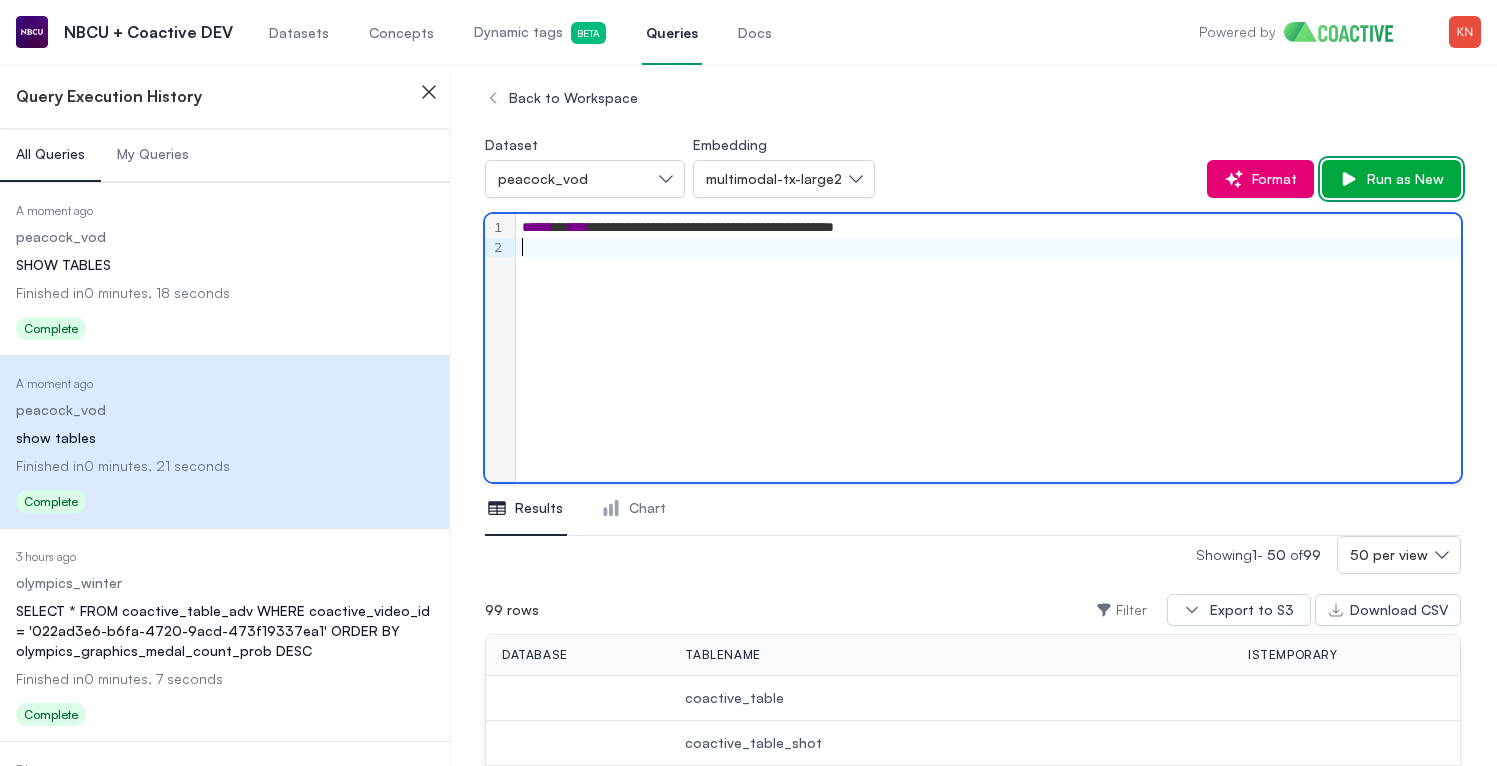 click on "Run as New" at bounding box center [1401, 179] 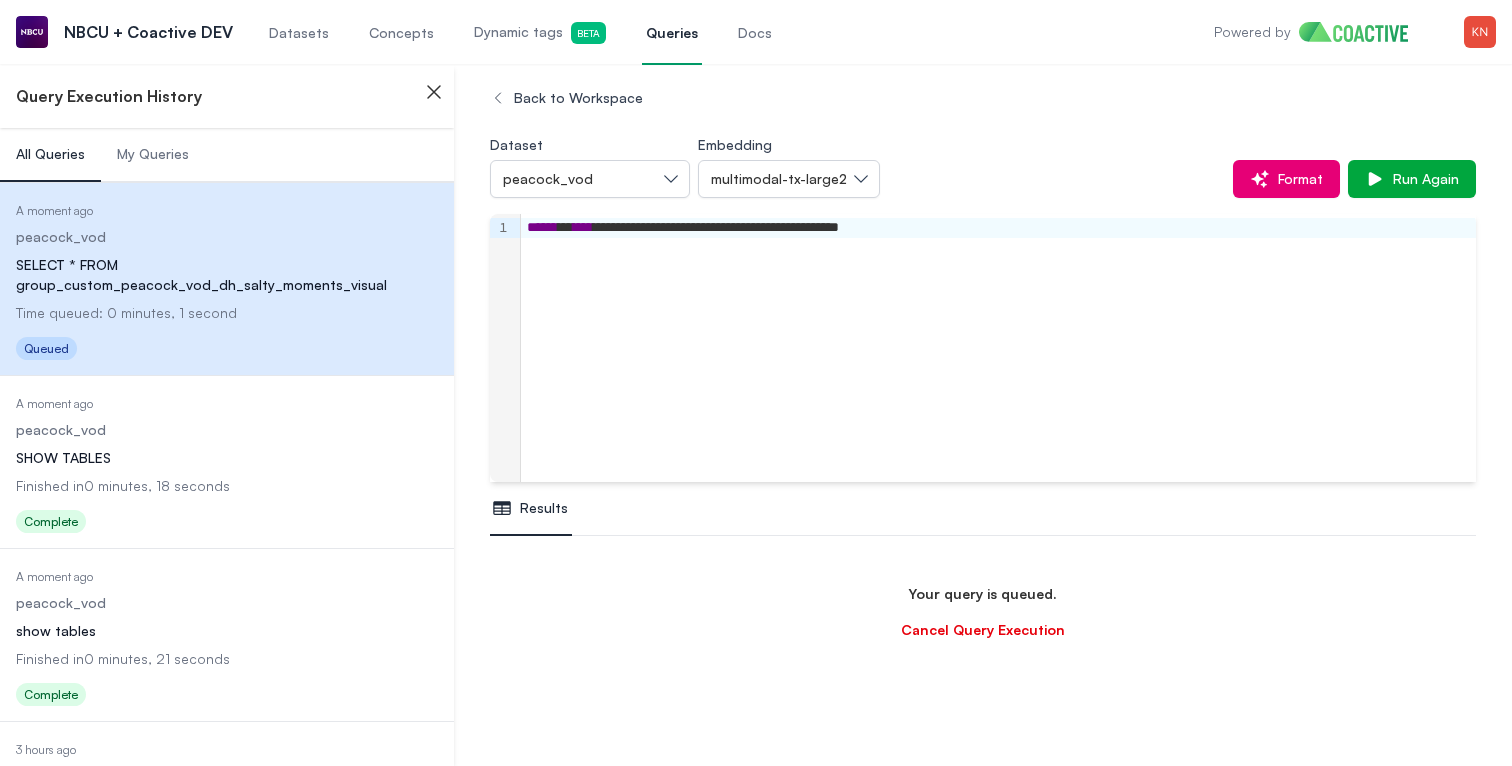 scroll, scrollTop: 236, scrollLeft: 0, axis: vertical 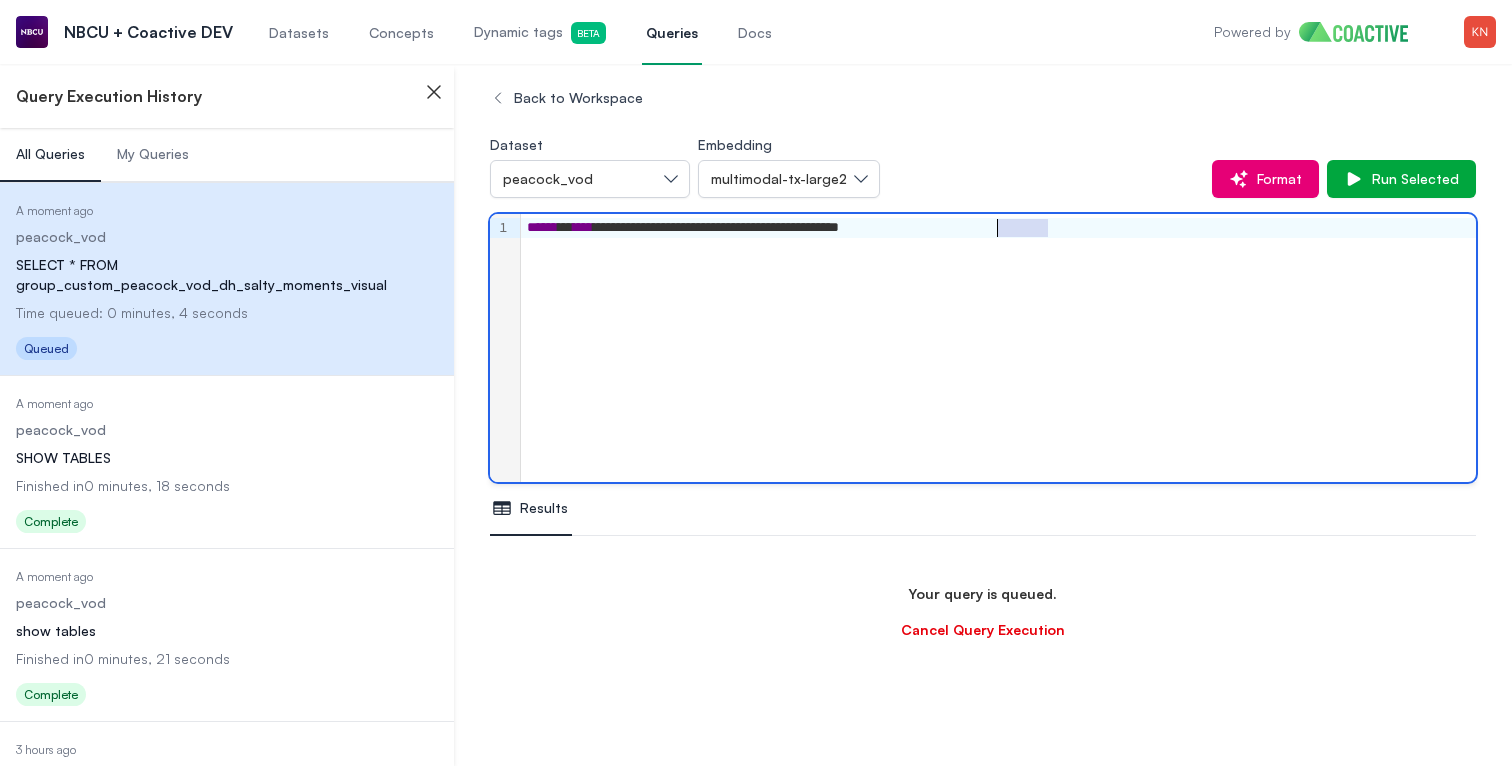 drag, startPoint x: 1053, startPoint y: 232, endPoint x: 1000, endPoint y: 232, distance: 53 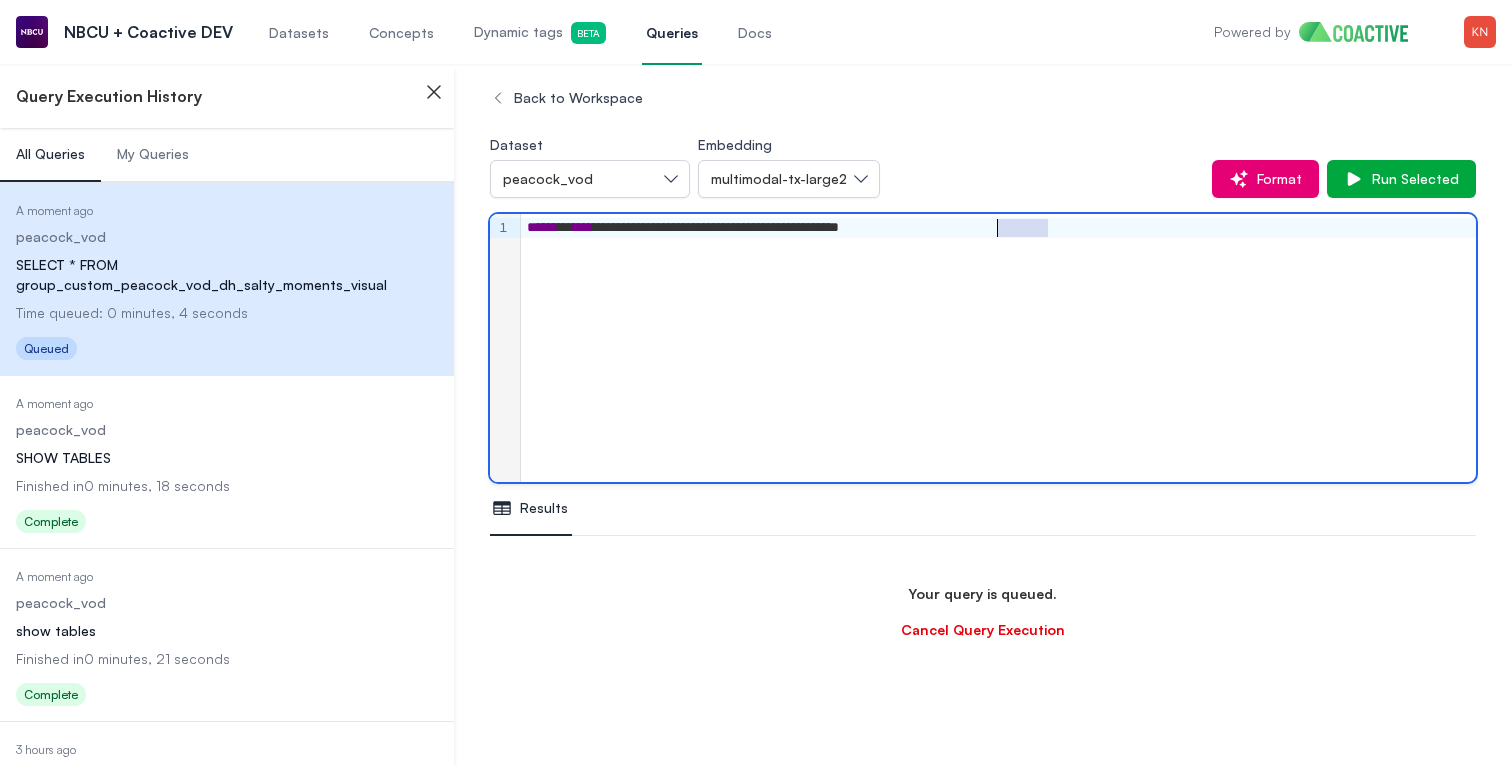 click on "**********" at bounding box center [998, 228] 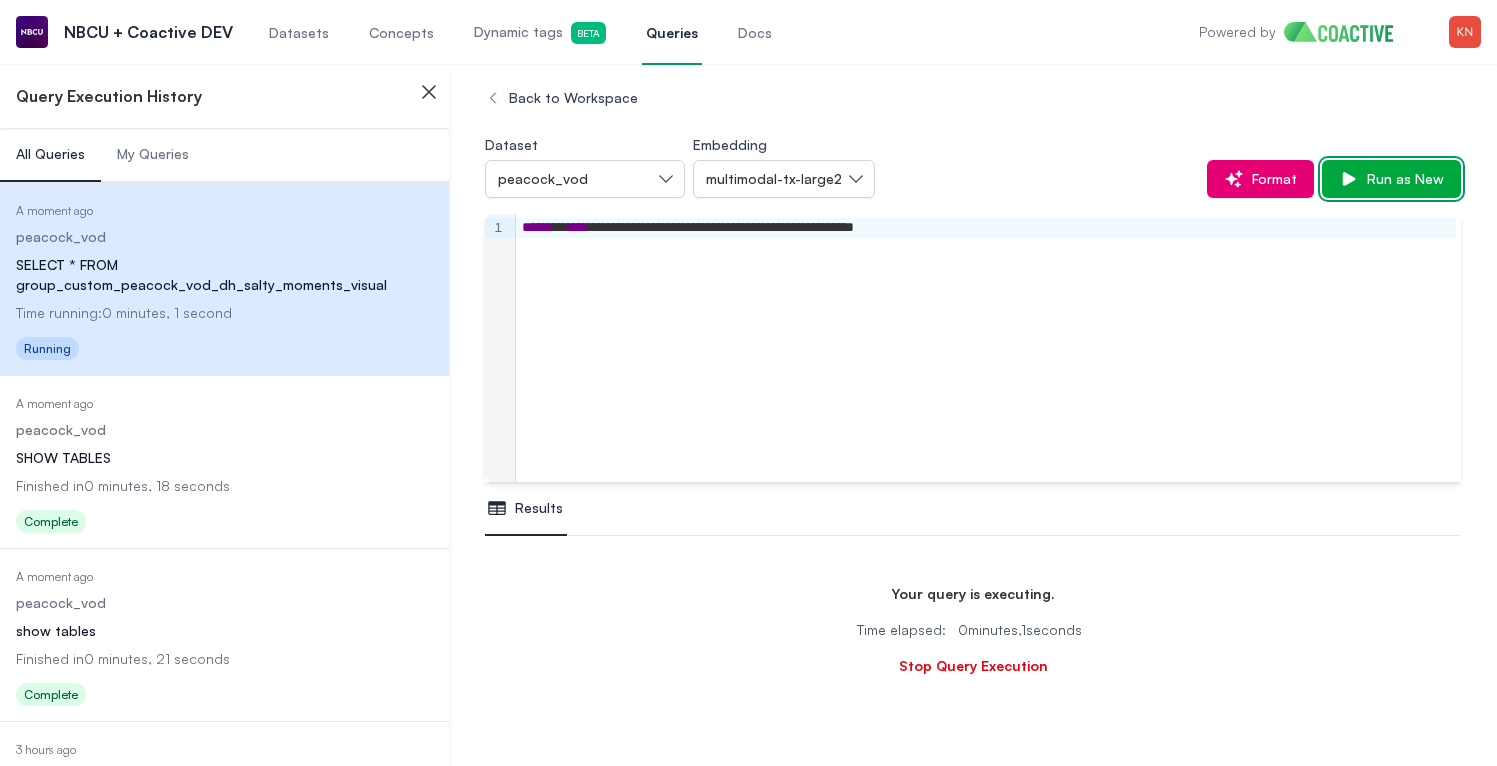 click on "Run as New" at bounding box center (1391, 179) 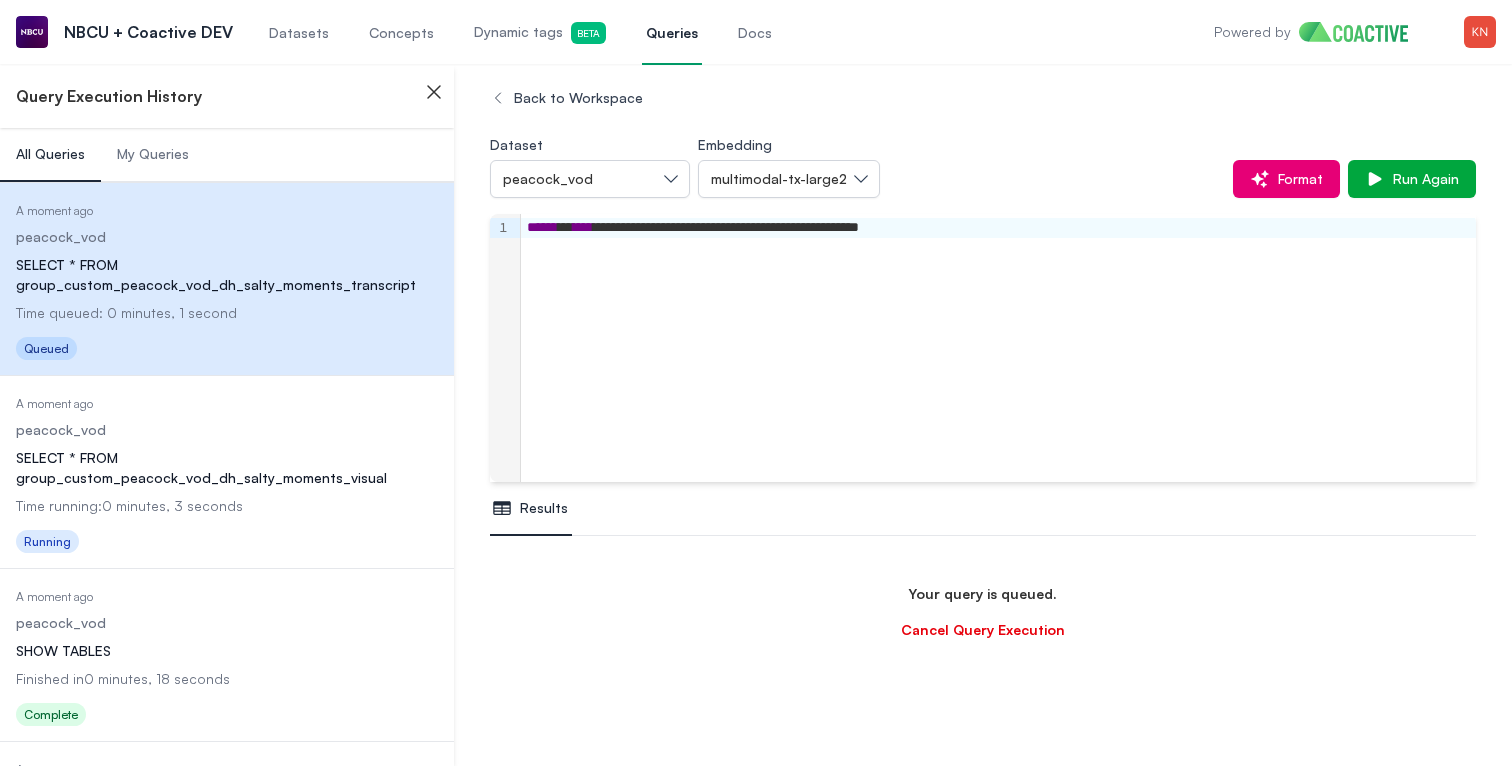 scroll, scrollTop: 354, scrollLeft: 0, axis: vertical 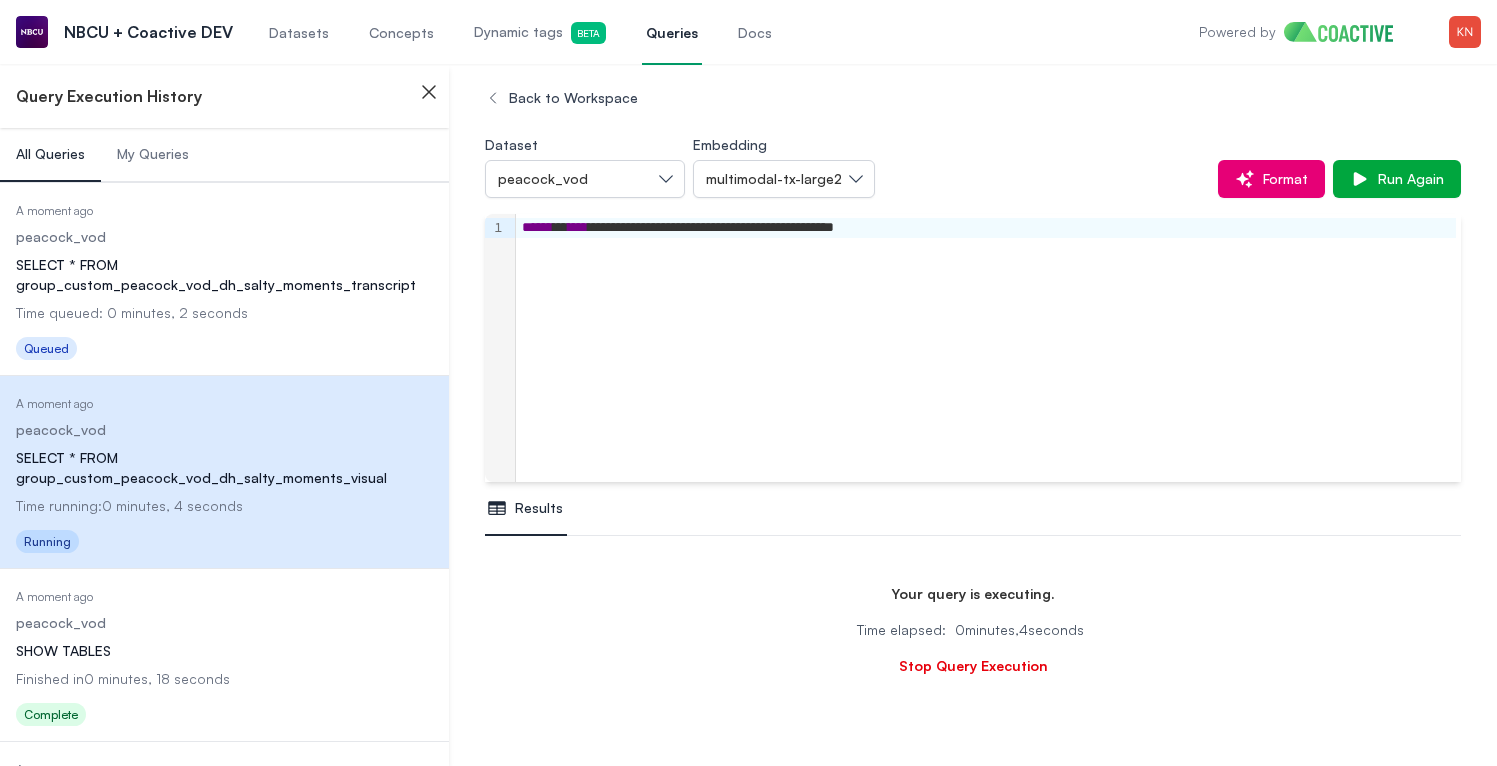 click on "Time queued: 0 minutes, 2 seconds" at bounding box center [224, 313] 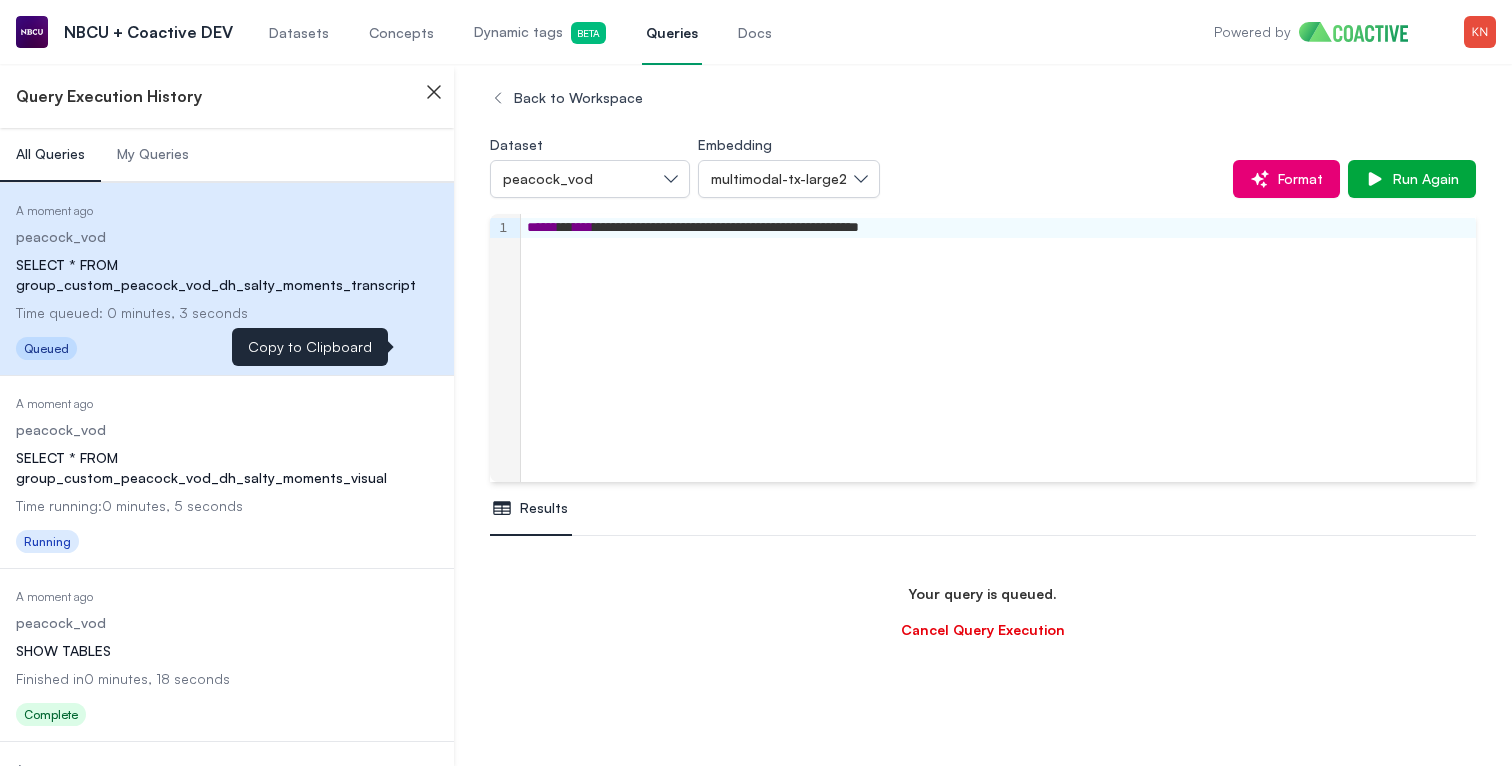 click on "SELECT * FROM group_custom_peacock_vod_dh_salty_moments_visual" at bounding box center [227, 468] 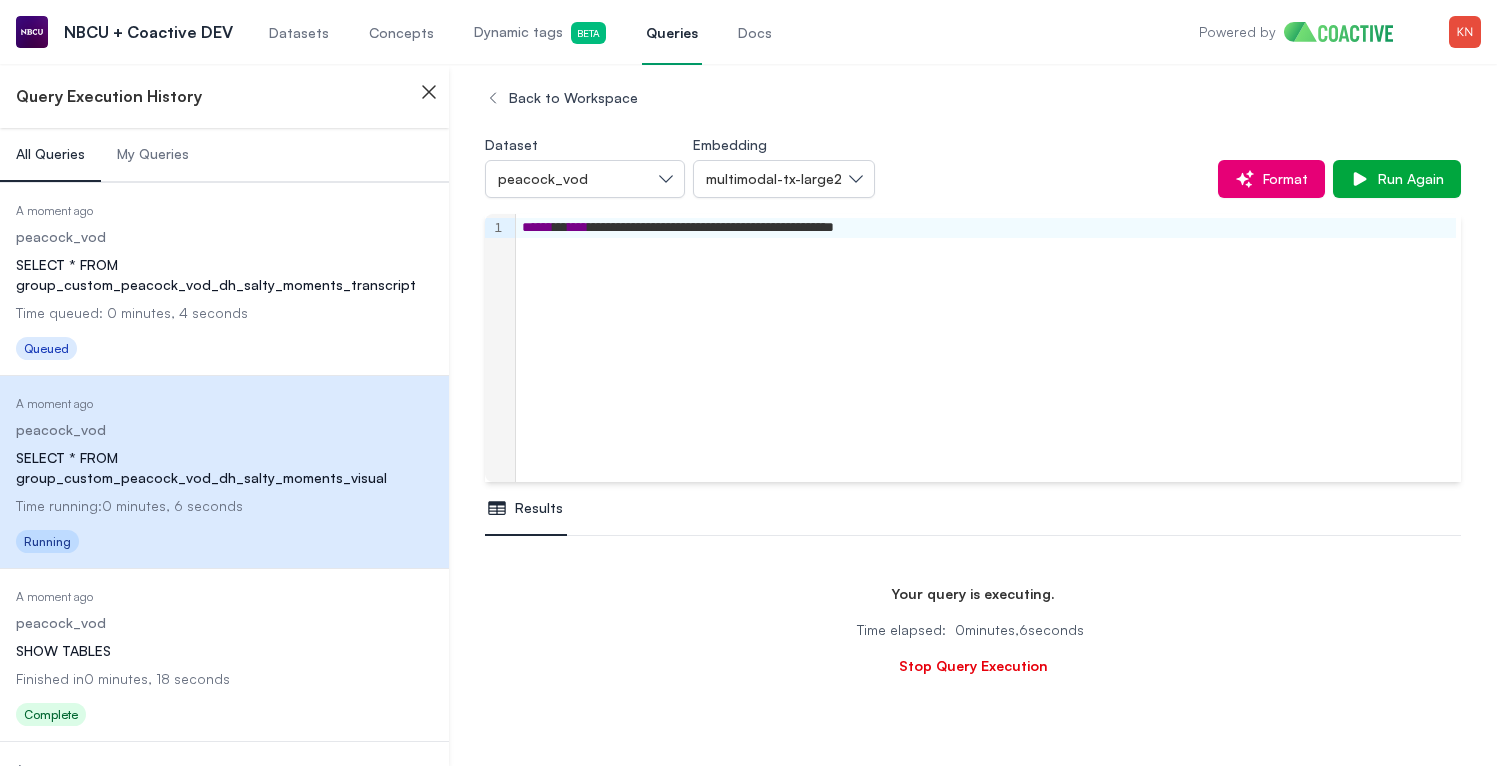 click on "Stop Query Execution" at bounding box center (973, 666) 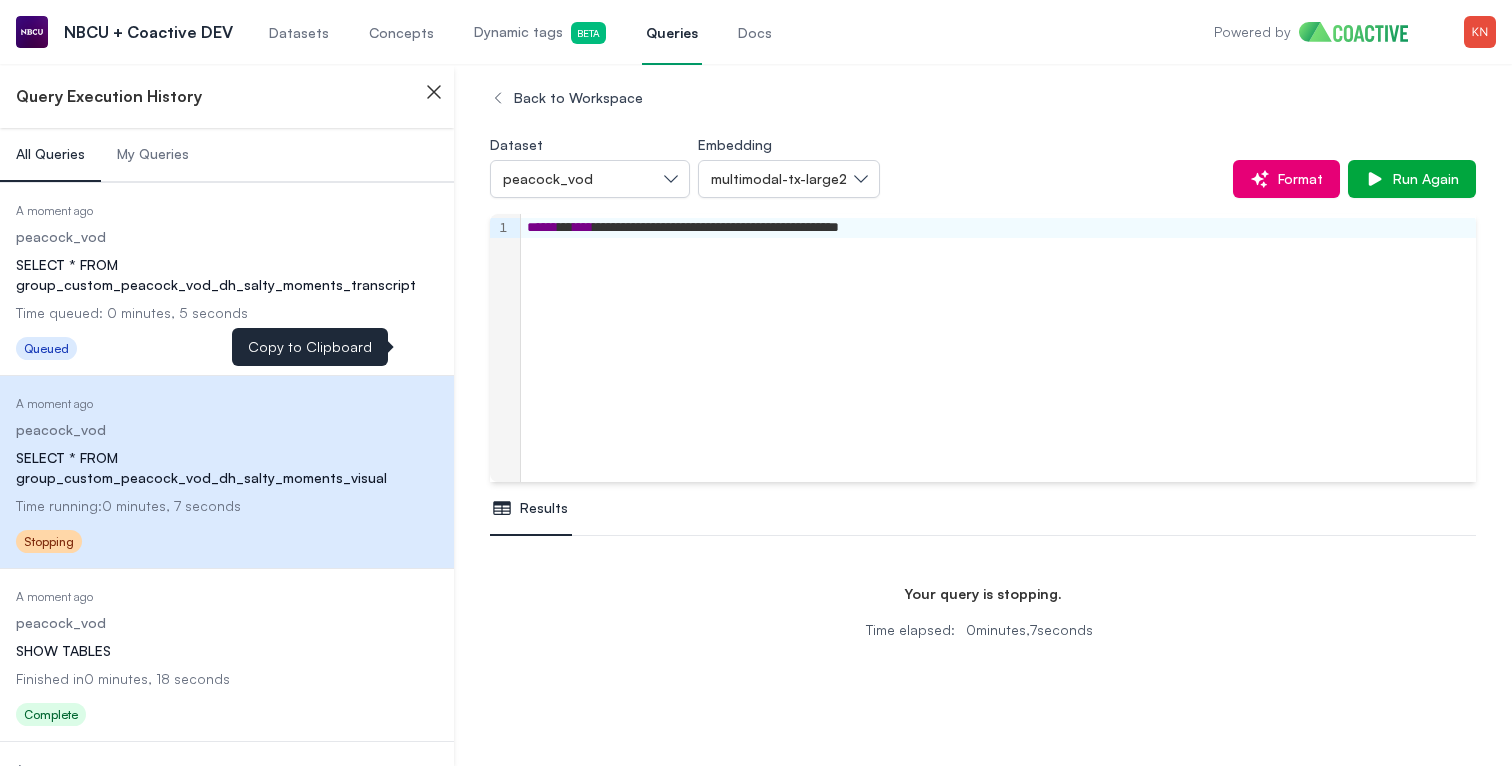 click on "Date Executed A moment ago Dataset peacock_vod Query SELECT * FROM group_custom_peacock_vod_dh_salty_moments_transcript Time queued: 0 minutes, 5 seconds Status Queued Copy to Clipboard" at bounding box center (227, 281) 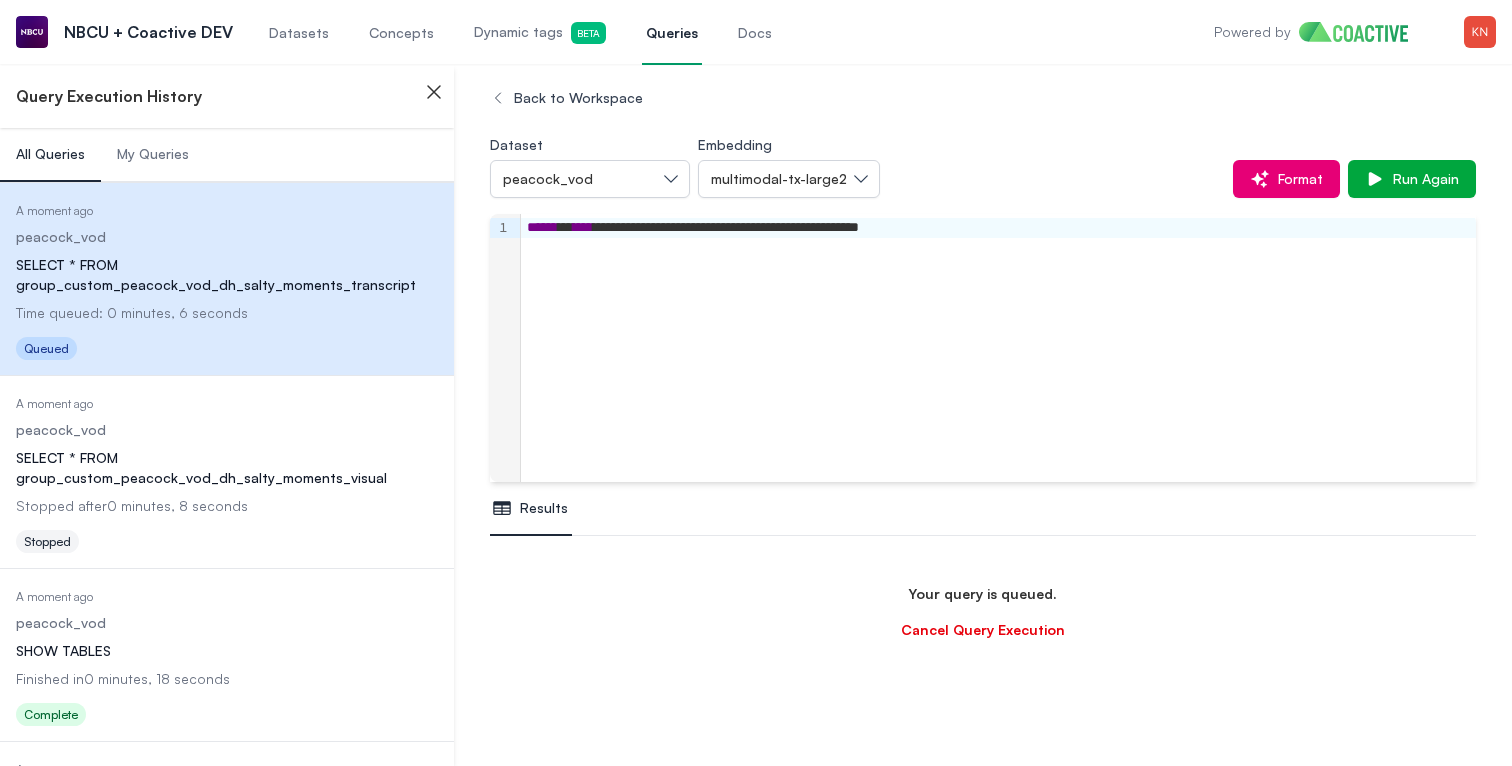 click on "Cancel Query Execution" at bounding box center (983, 630) 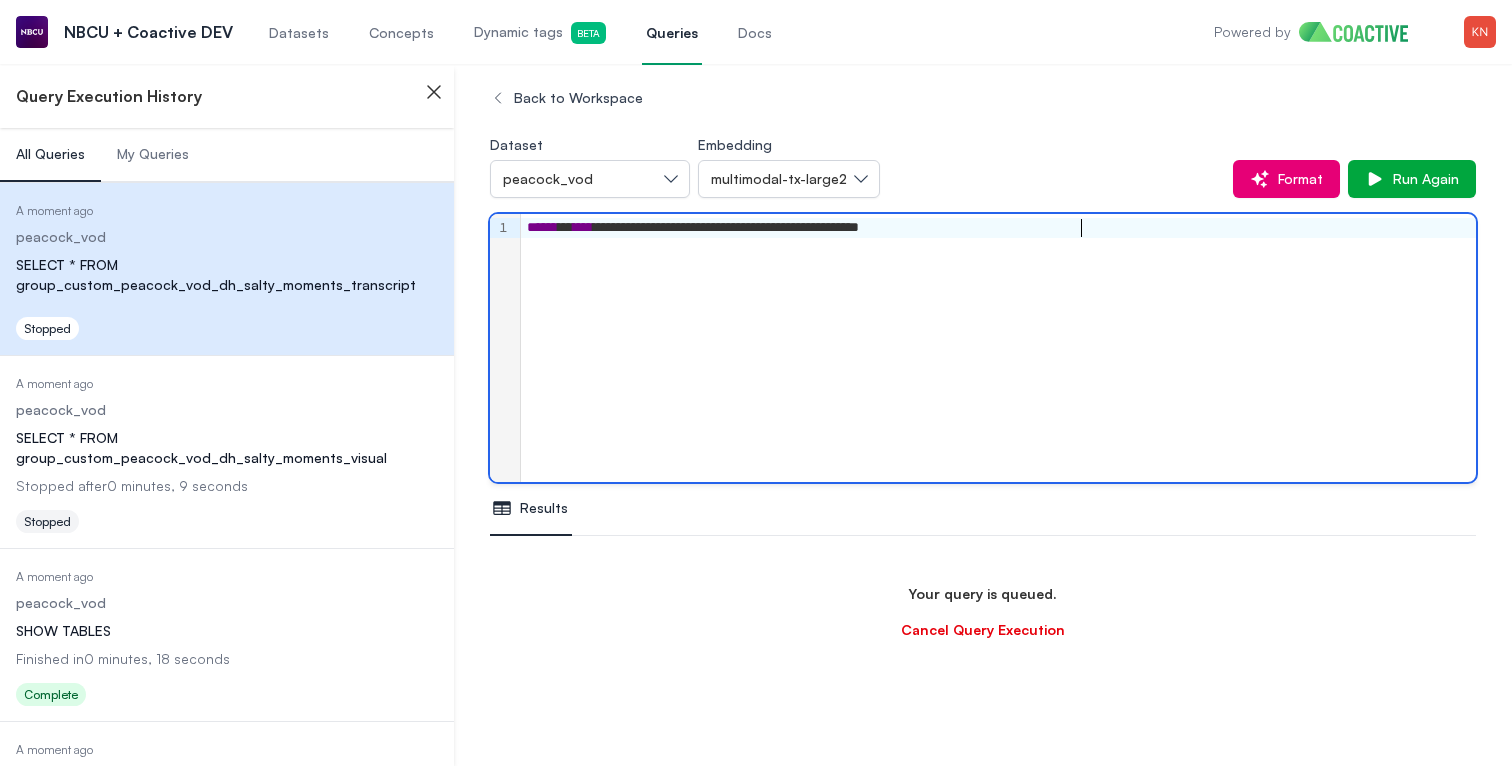 click on "**********" at bounding box center [998, 348] 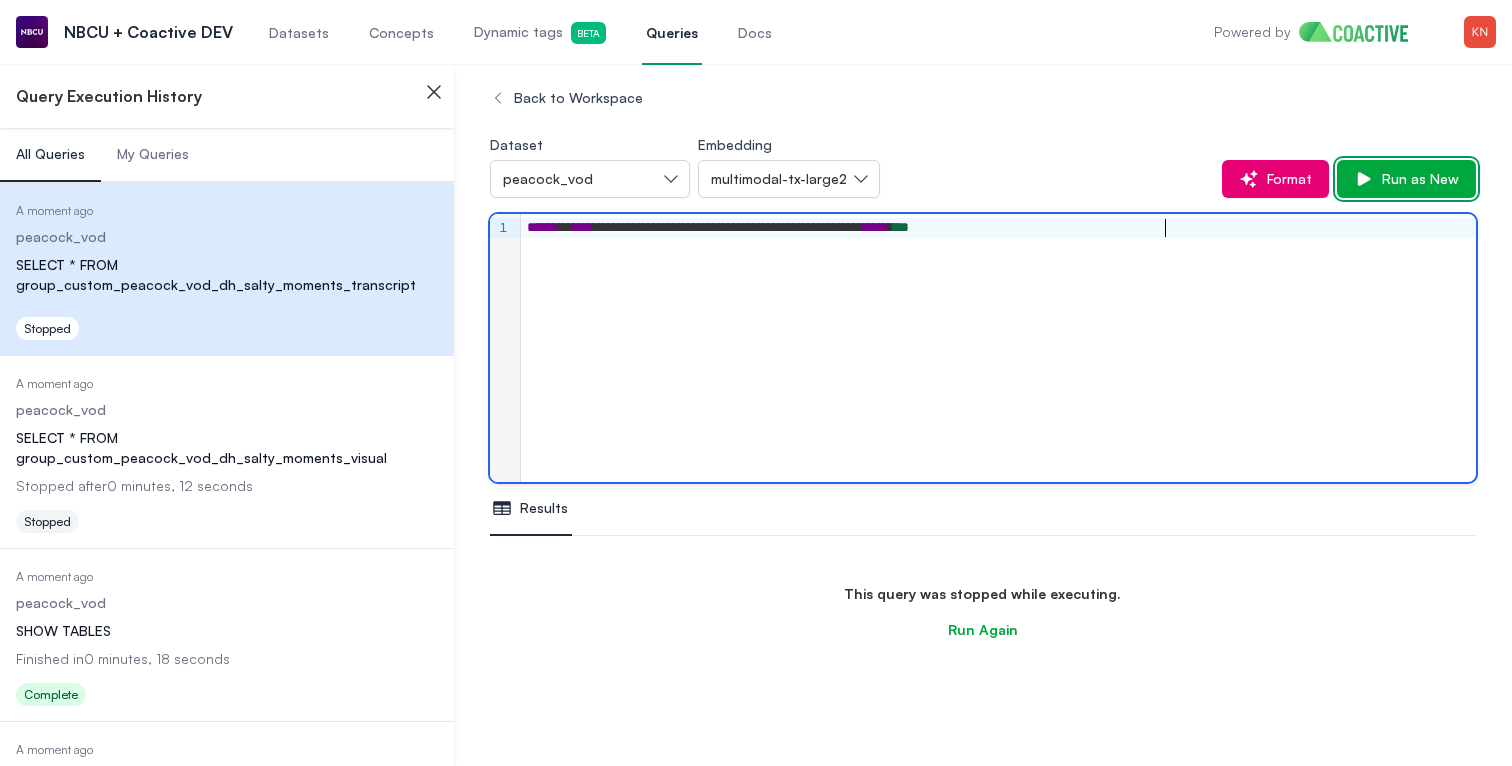 click on "Run as New" at bounding box center [1416, 179] 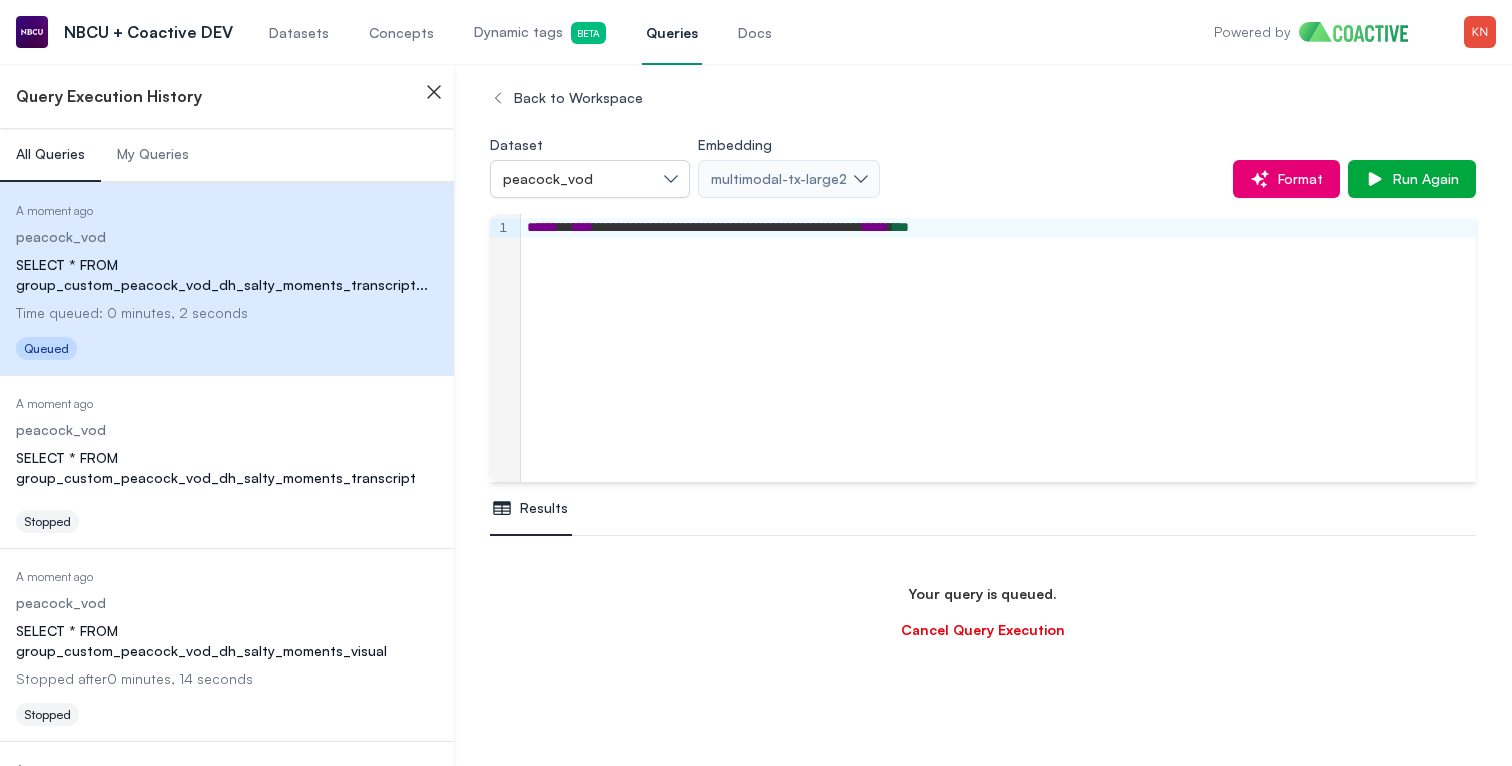 scroll, scrollTop: 472, scrollLeft: 0, axis: vertical 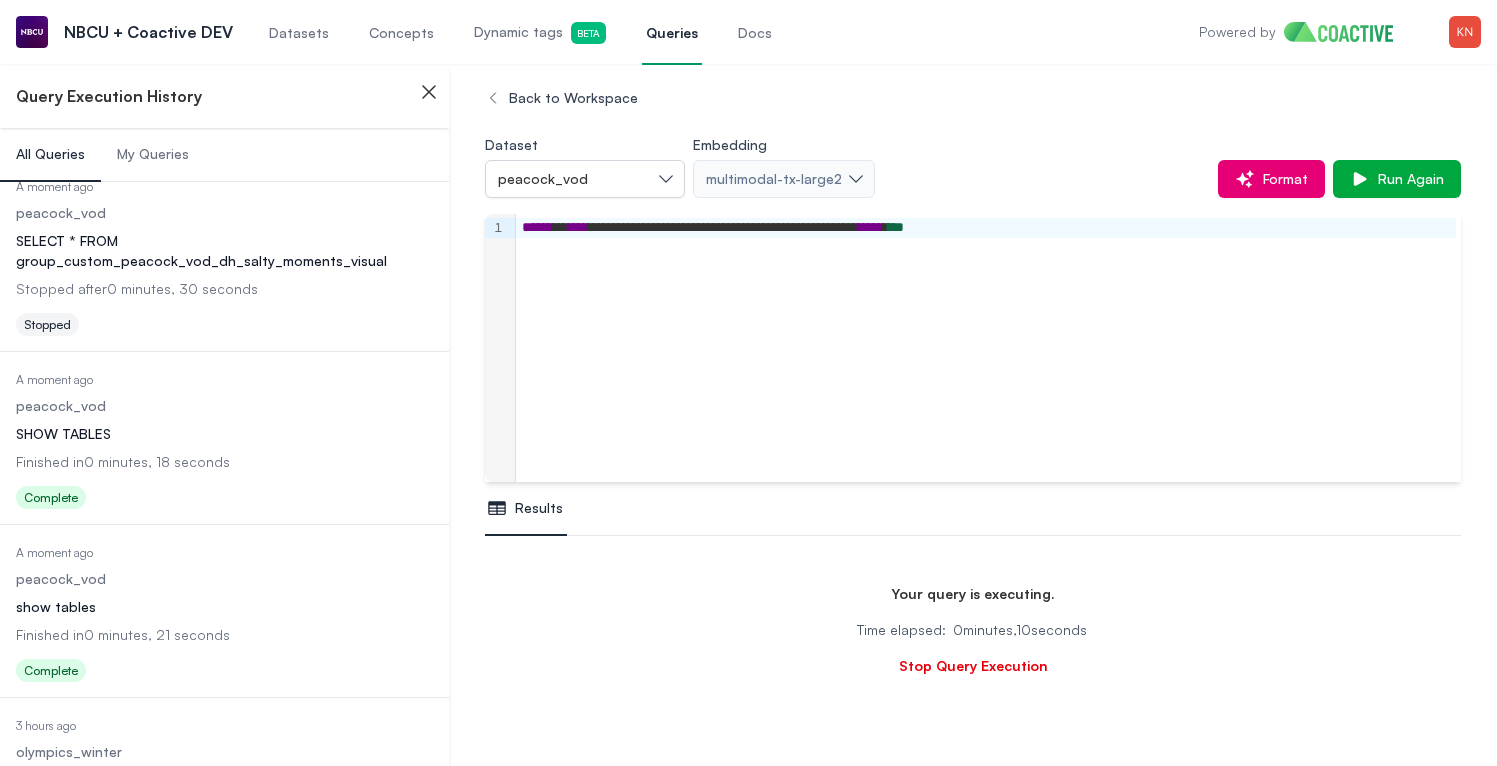 click on "Dynamic tags Beta" at bounding box center (540, 33) 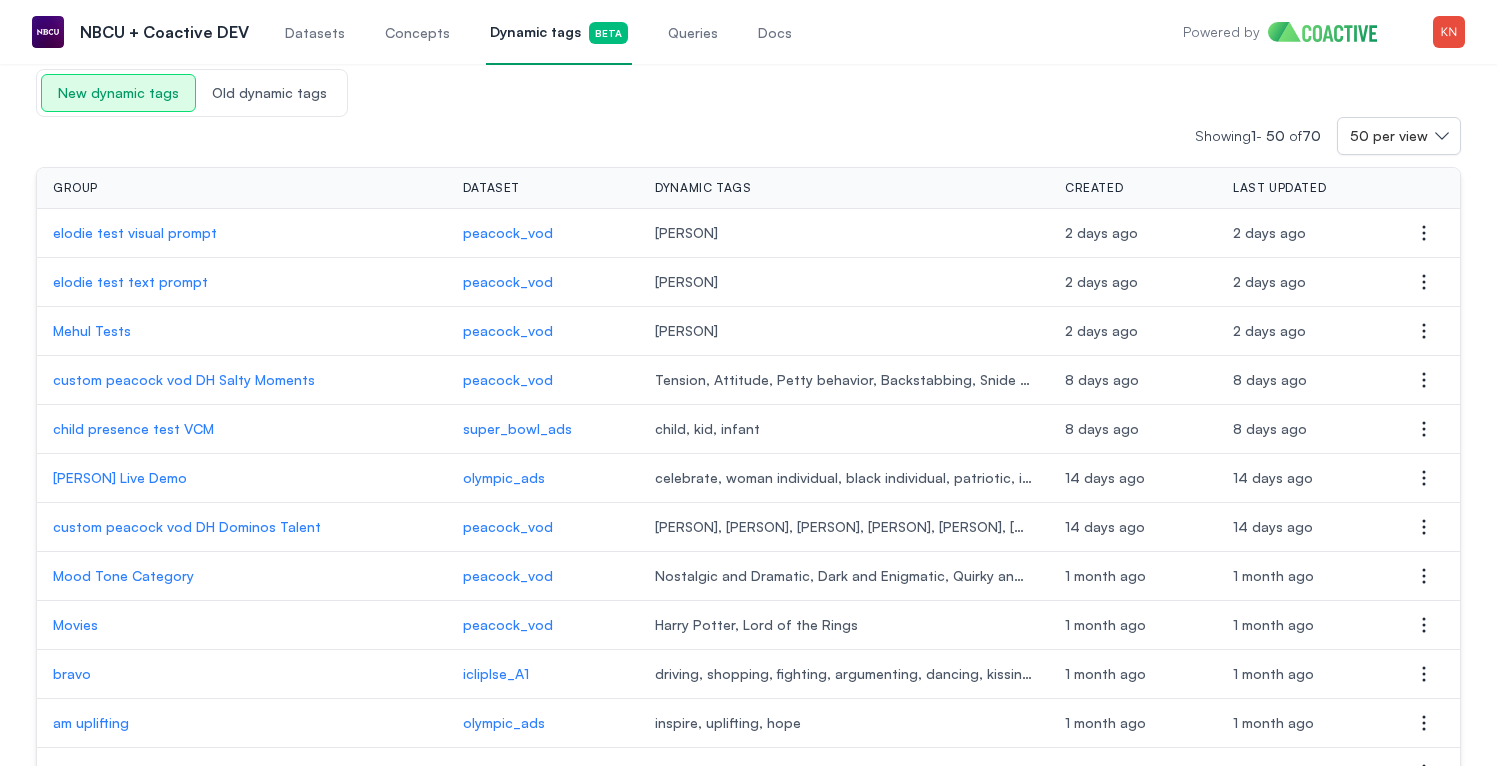 scroll, scrollTop: 0, scrollLeft: 0, axis: both 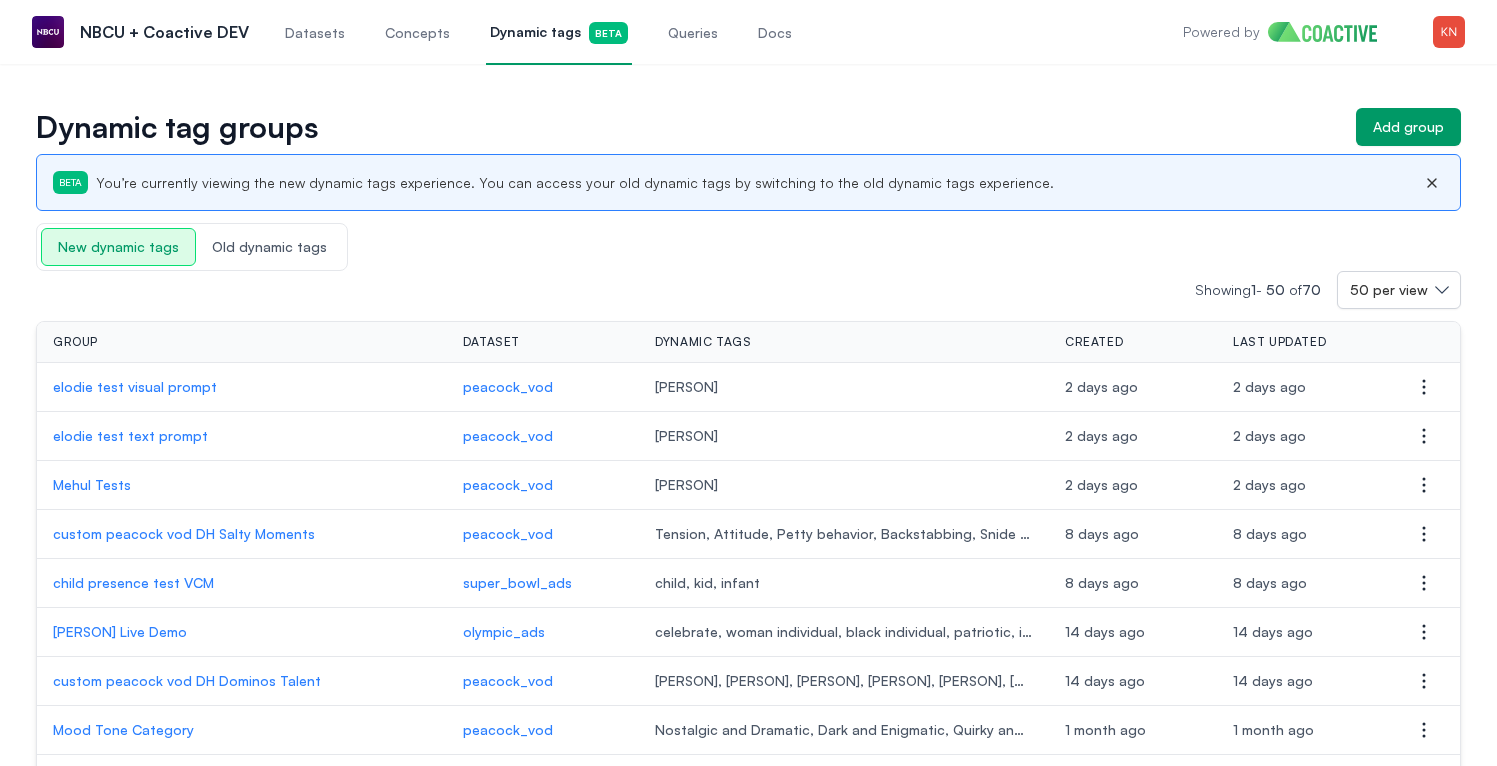 click on "Queries" at bounding box center (693, 32) 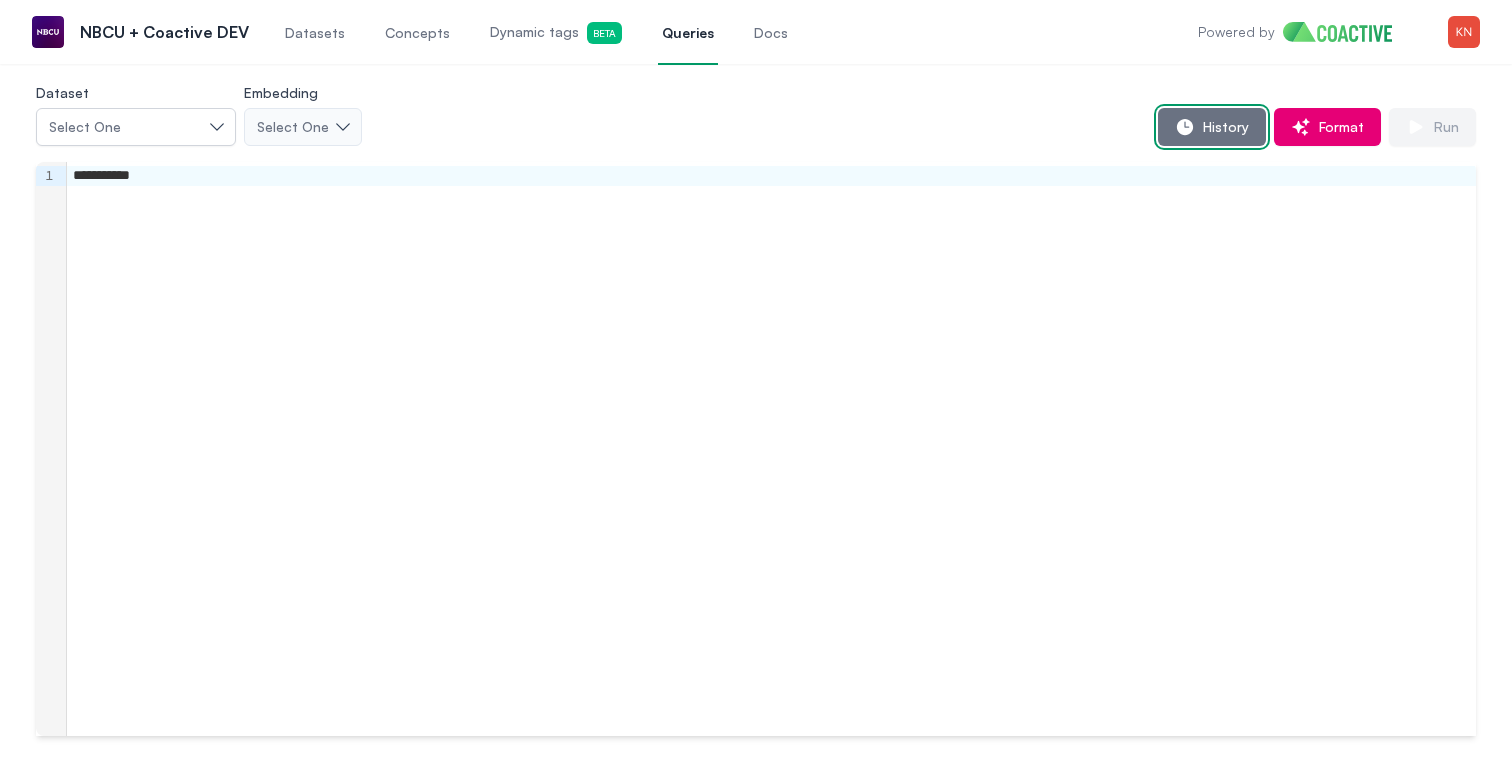 click on "History" at bounding box center (1212, 127) 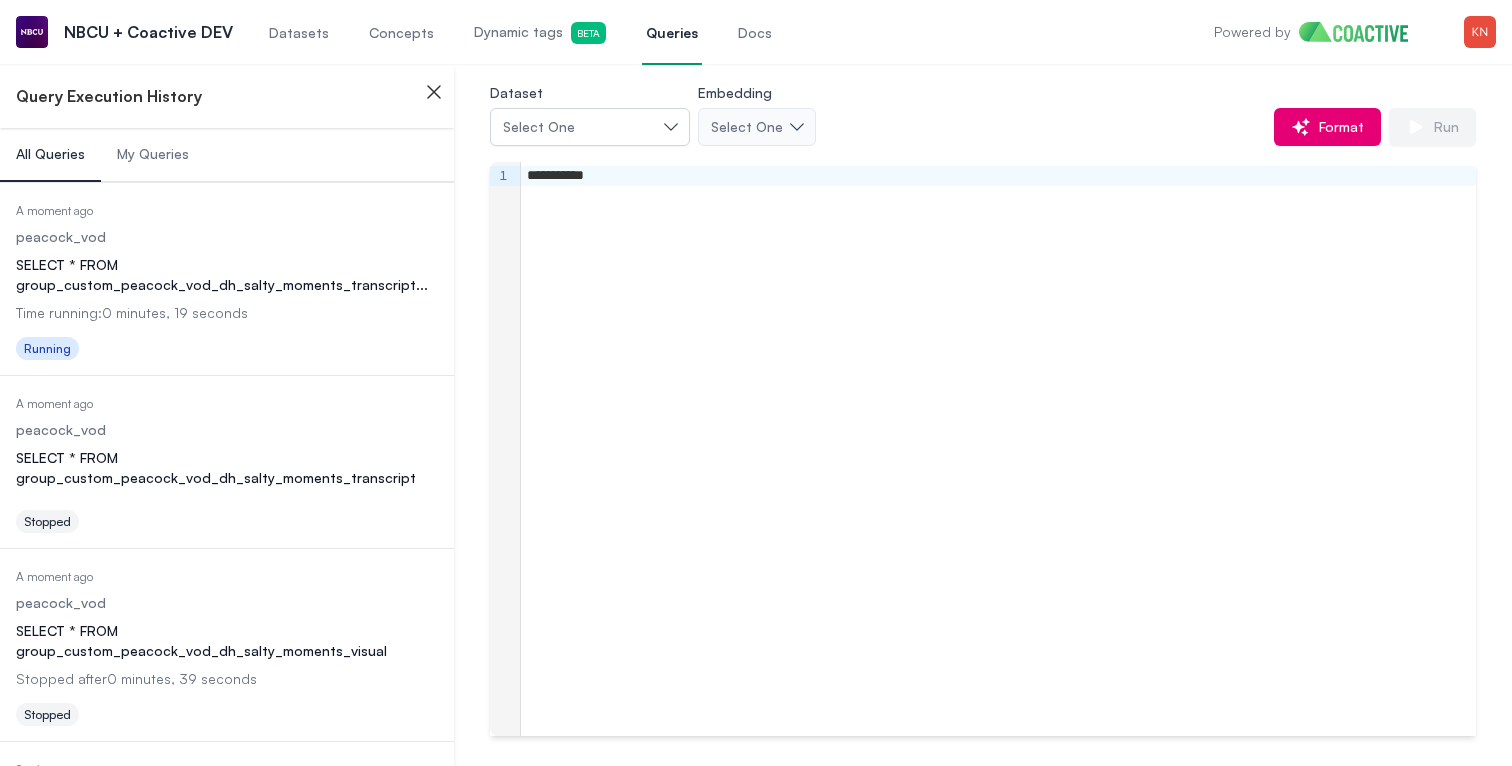 click on "Date Executed A moment ago Dataset peacock_vod Query SELECT * FROM group_custom_peacock_vod_dh_salty_moments_transcript ... Time running:  0 minutes, 19 seconds Status Running" at bounding box center [227, 281] 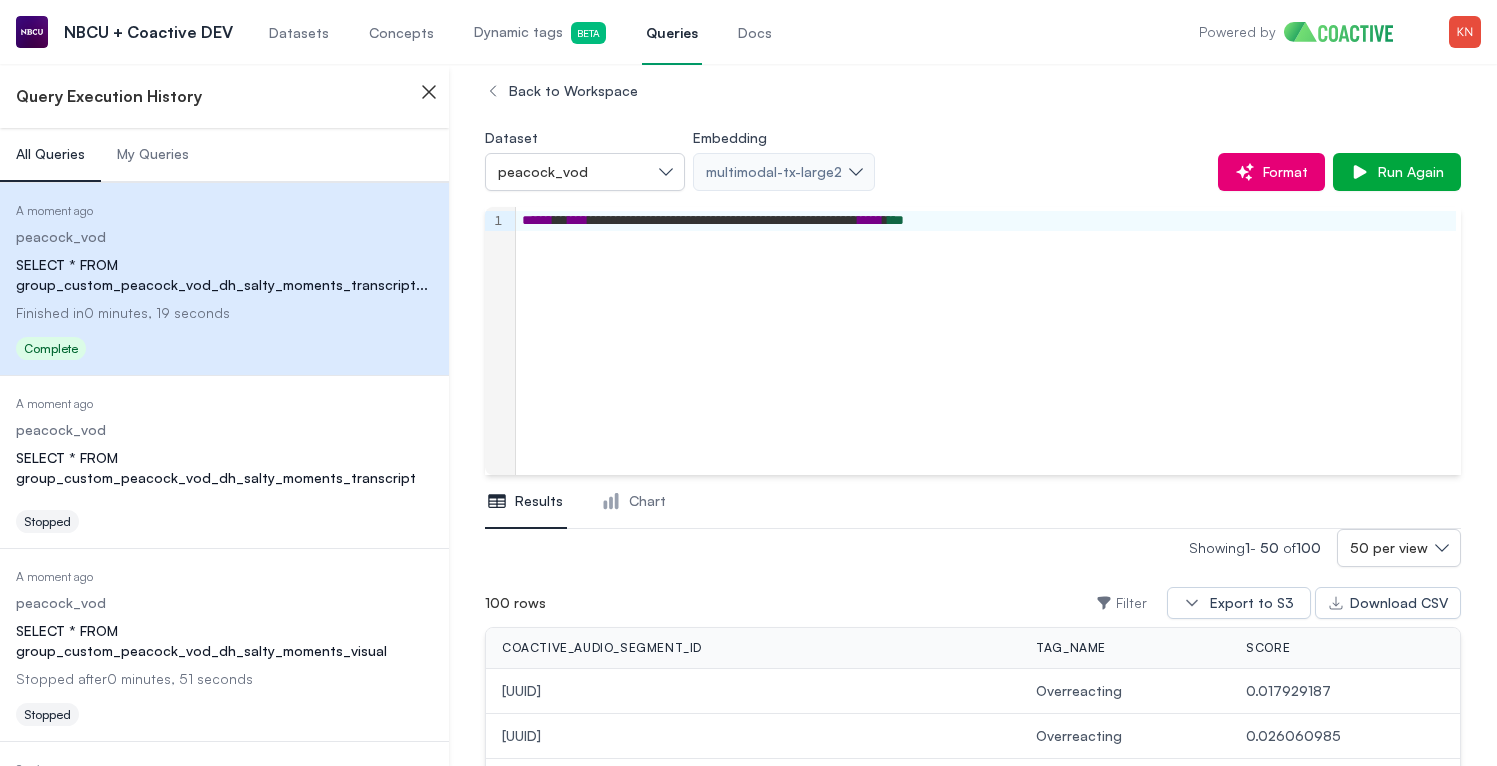 scroll, scrollTop: 0, scrollLeft: 0, axis: both 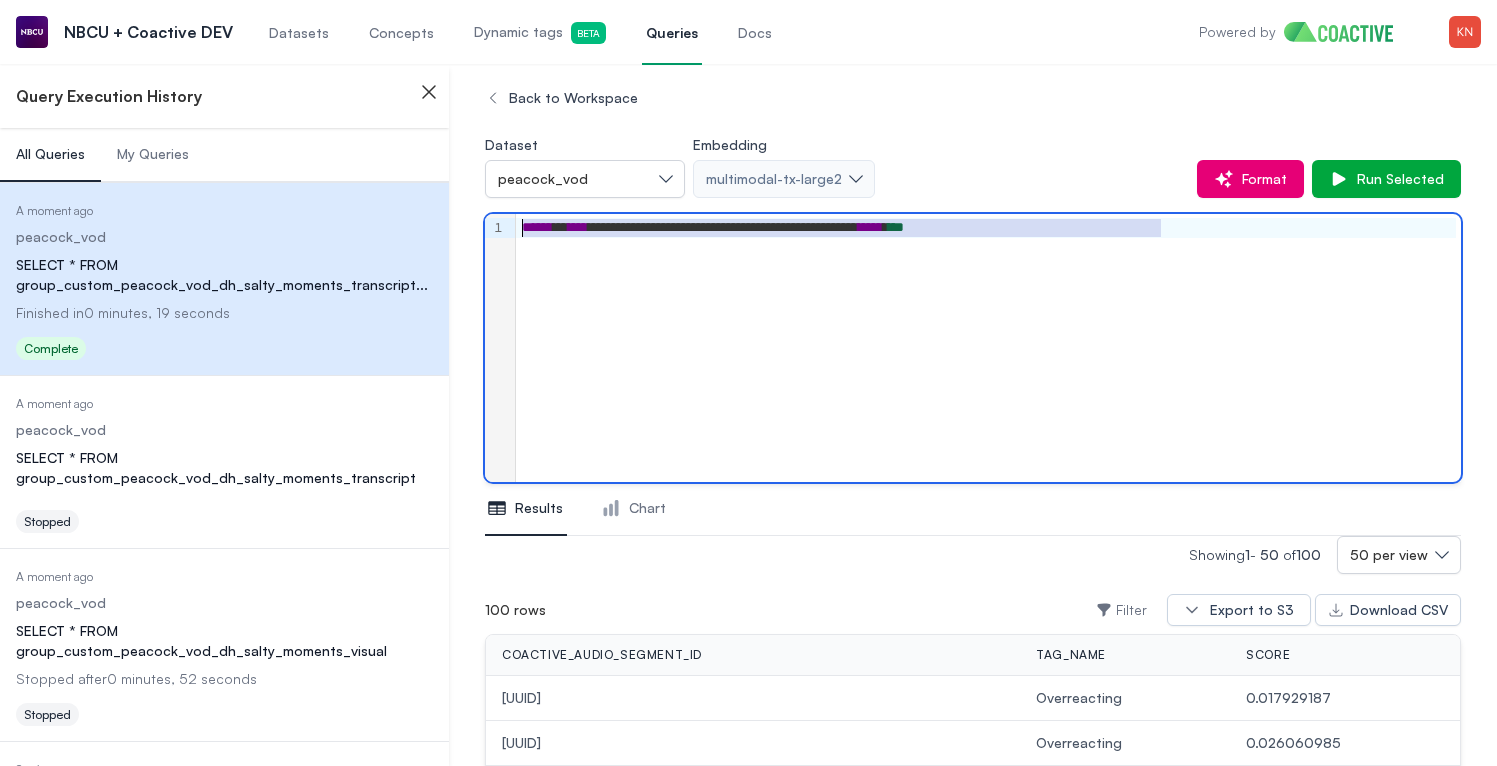 drag, startPoint x: 1223, startPoint y: 237, endPoint x: 544, endPoint y: 203, distance: 679.8507 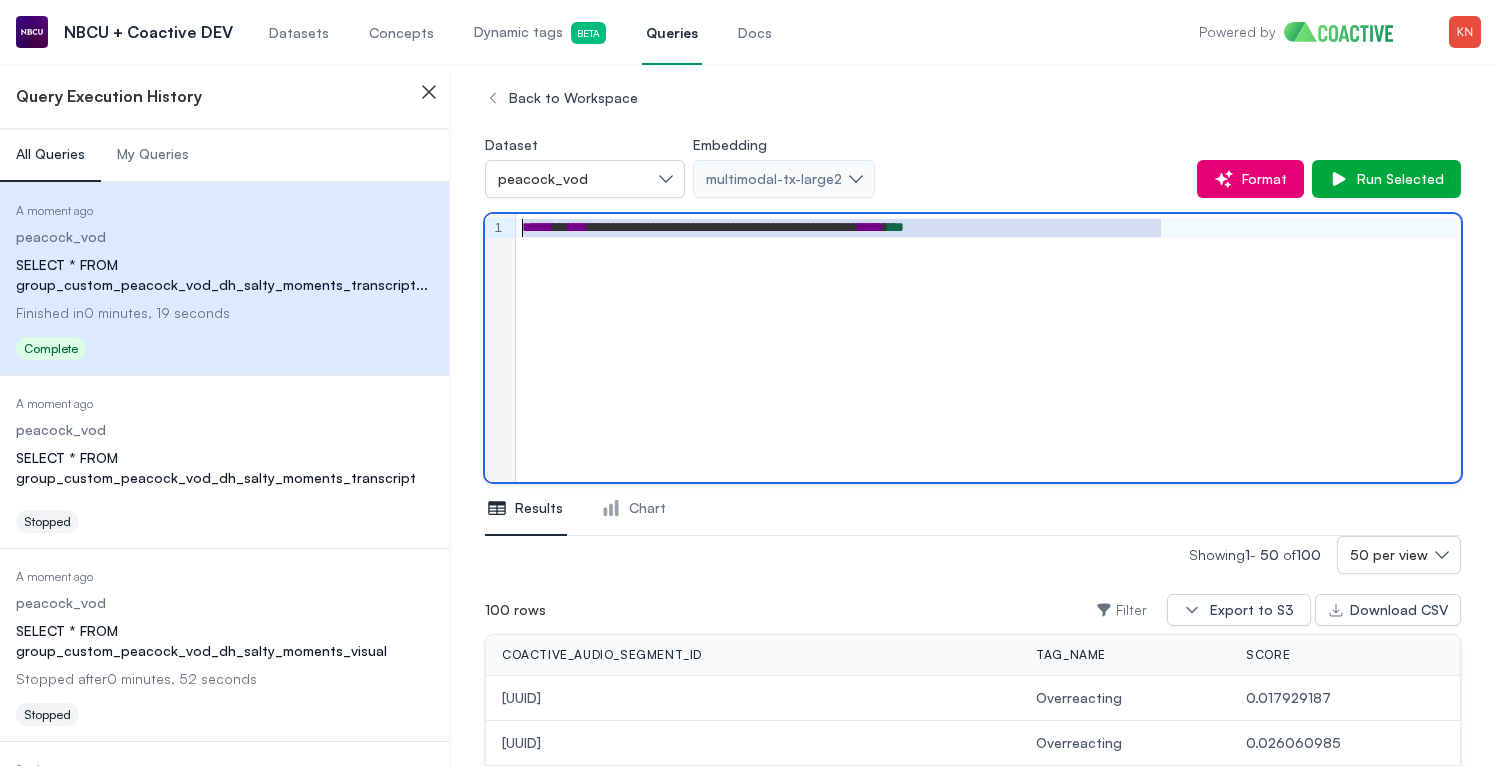 click on "**********" at bounding box center (973, 1550) 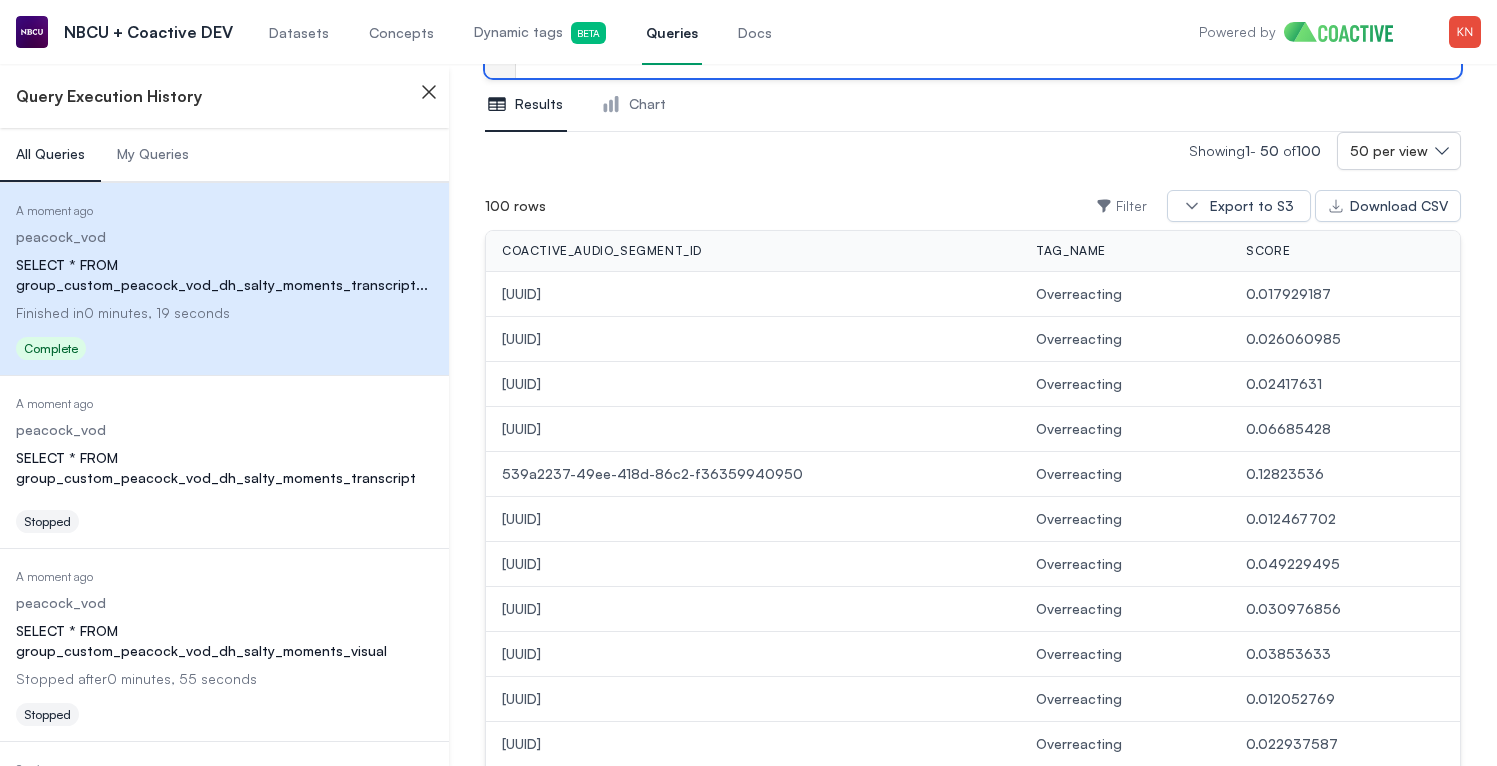 scroll, scrollTop: 428, scrollLeft: 0, axis: vertical 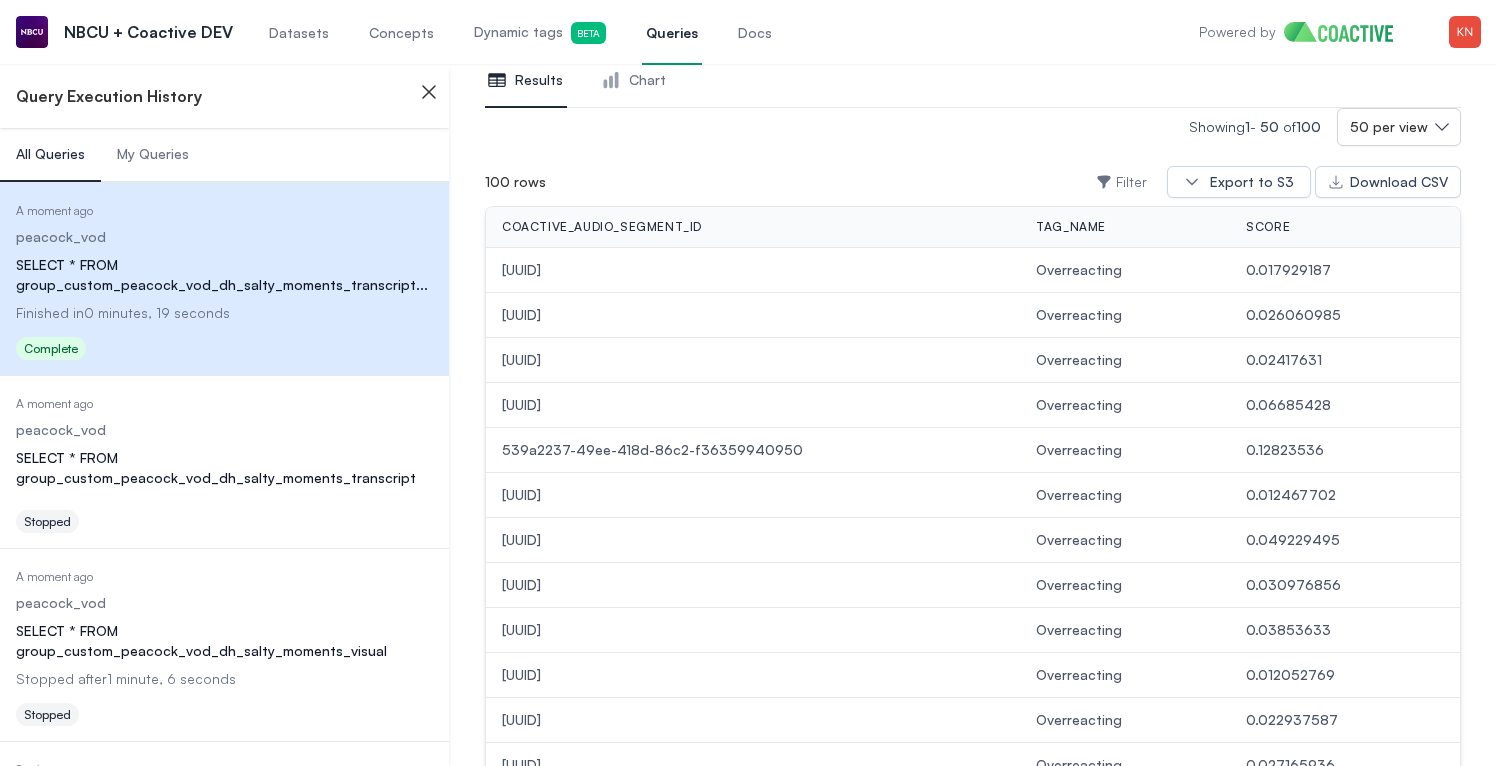 click on "Dynamic tags Beta" at bounding box center [540, 32] 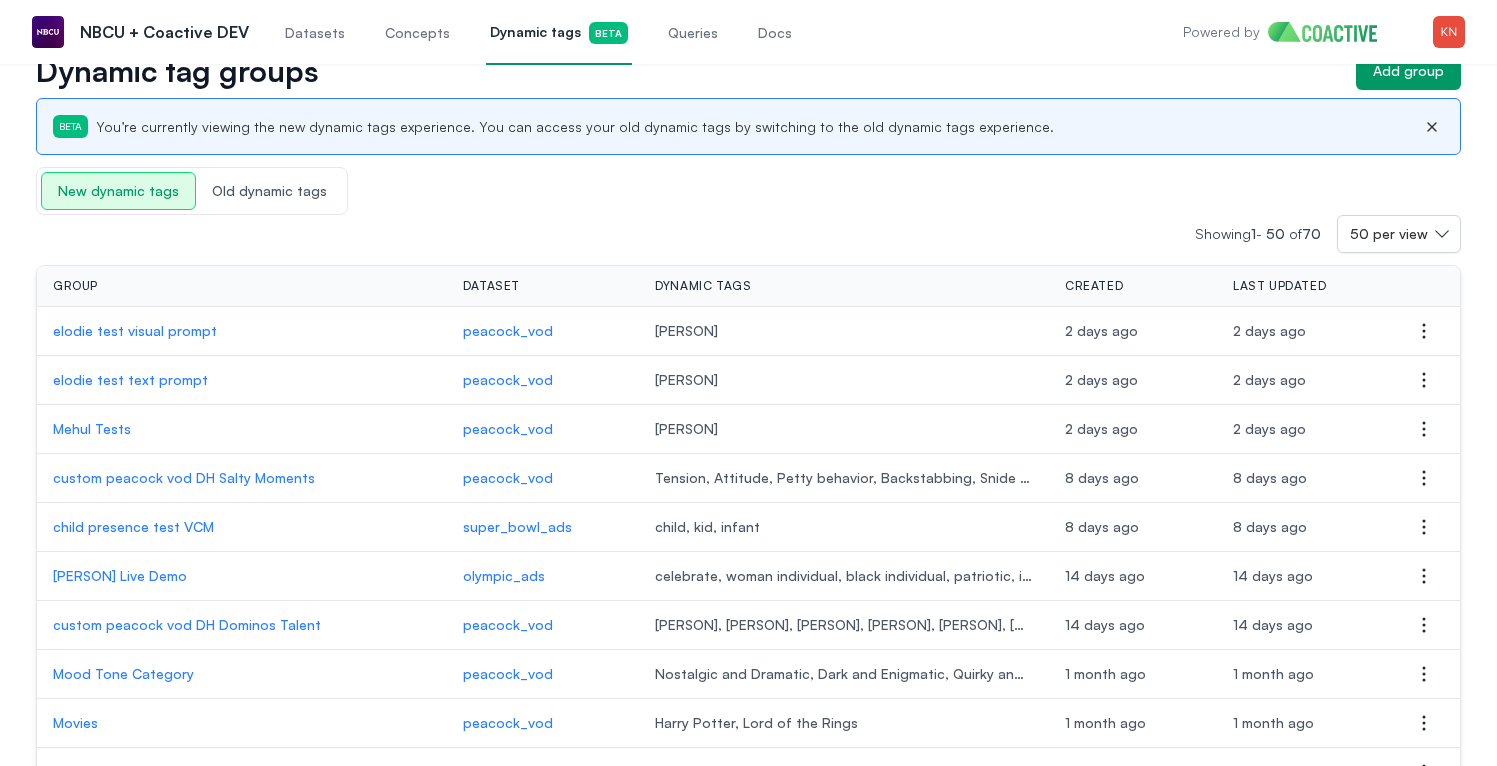 scroll, scrollTop: 125, scrollLeft: 0, axis: vertical 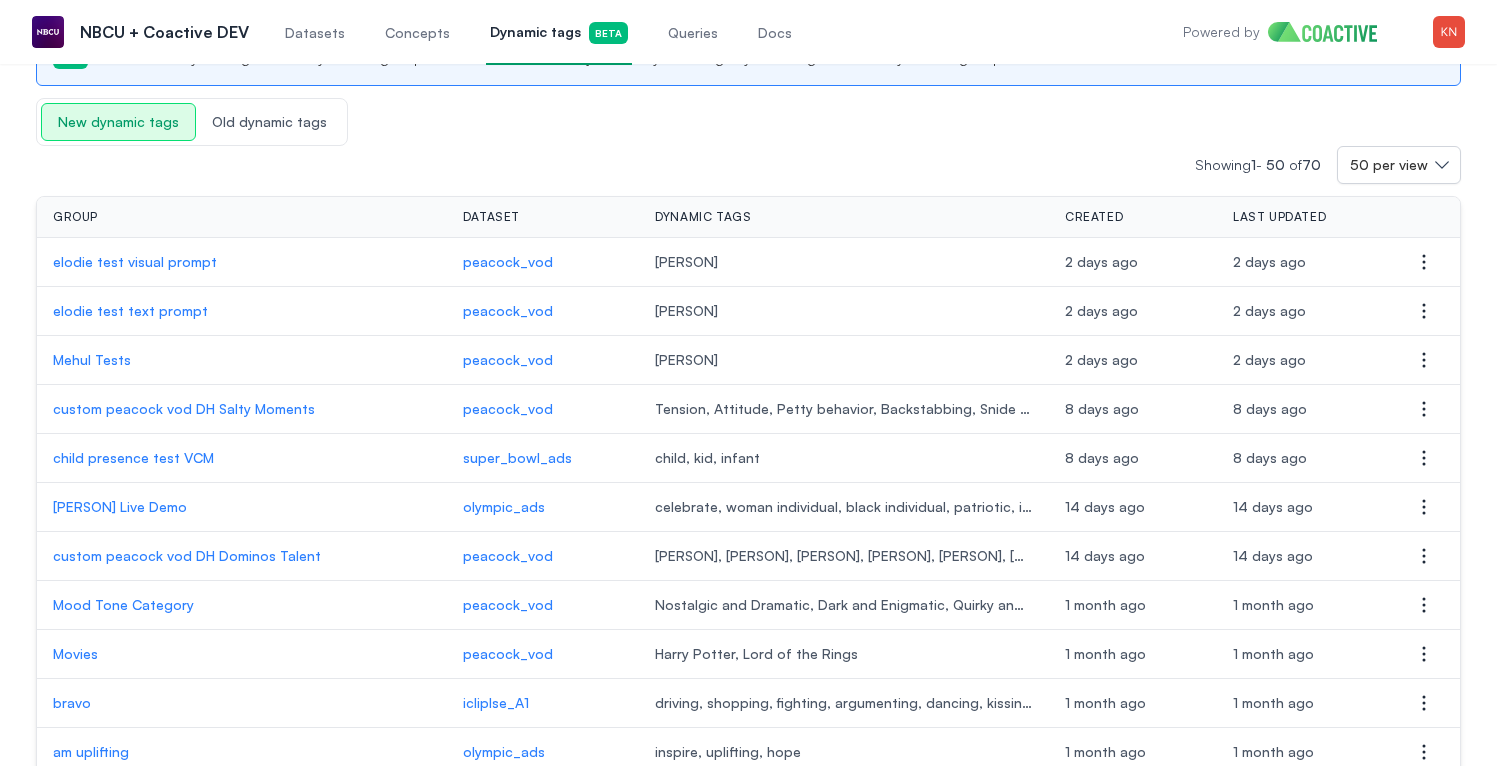 click on "custom peacock vod DH Salty Moments" at bounding box center (242, 409) 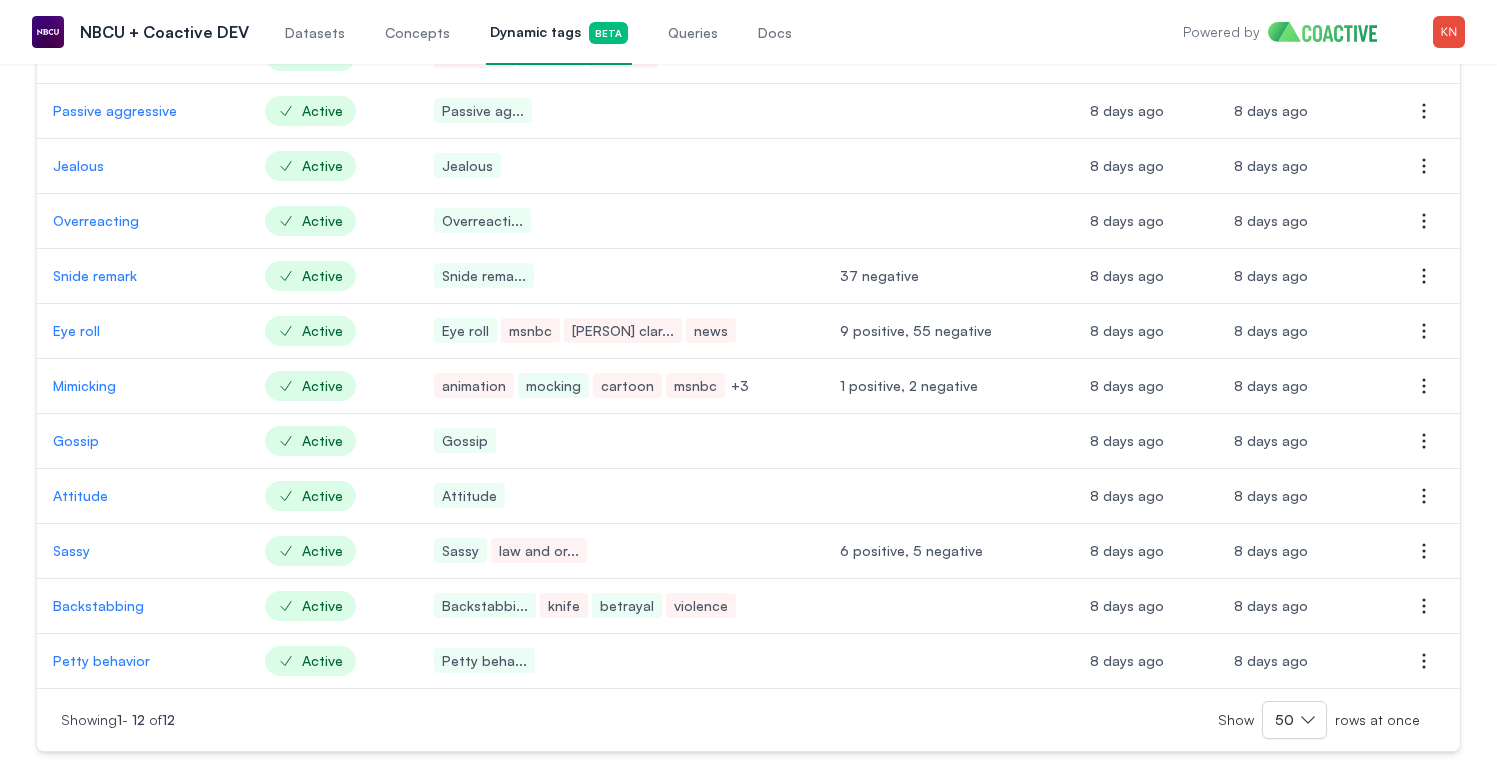 scroll, scrollTop: 267, scrollLeft: 0, axis: vertical 